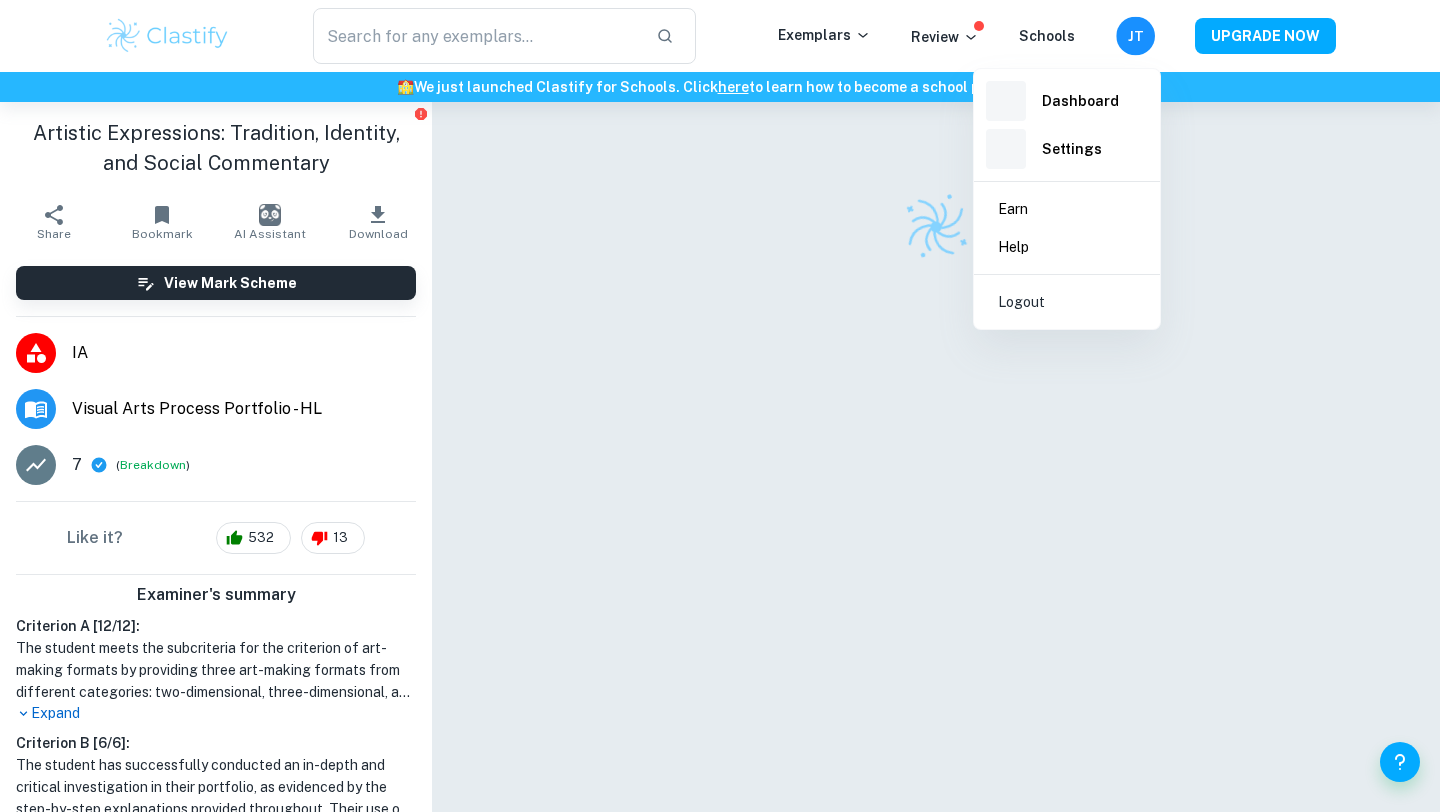 scroll, scrollTop: 0, scrollLeft: 0, axis: both 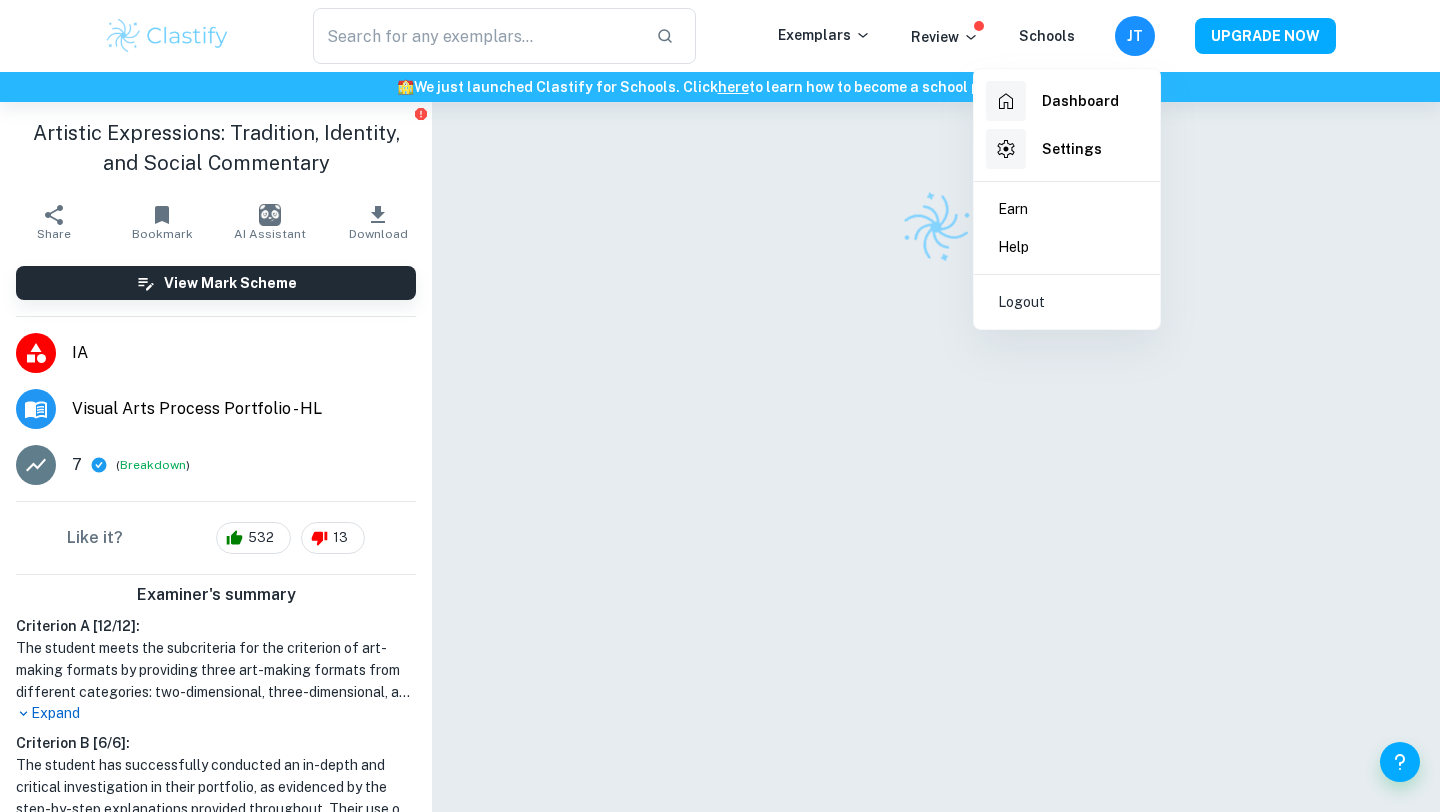 click on "Dashboard" at bounding box center [1080, 101] 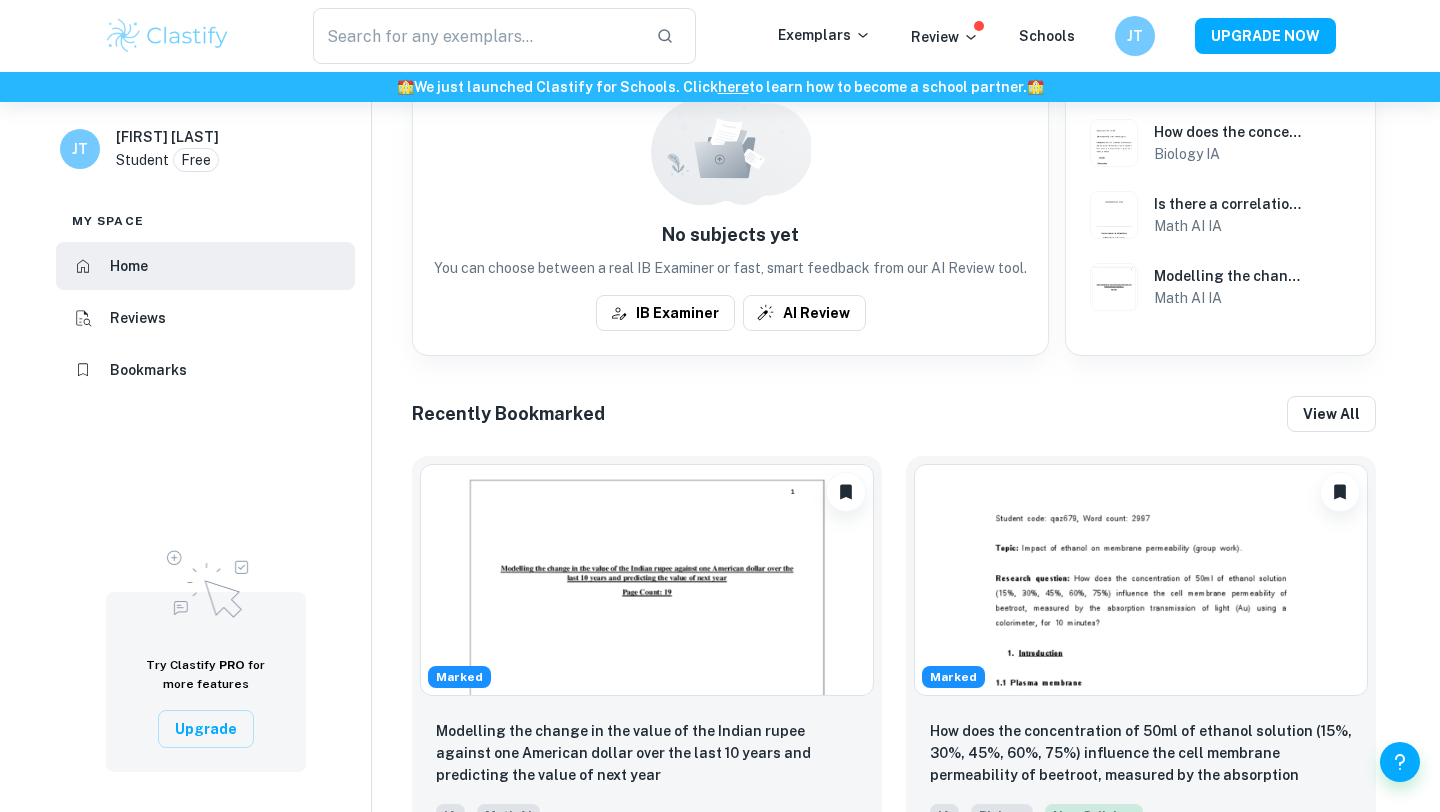 scroll, scrollTop: 638, scrollLeft: 0, axis: vertical 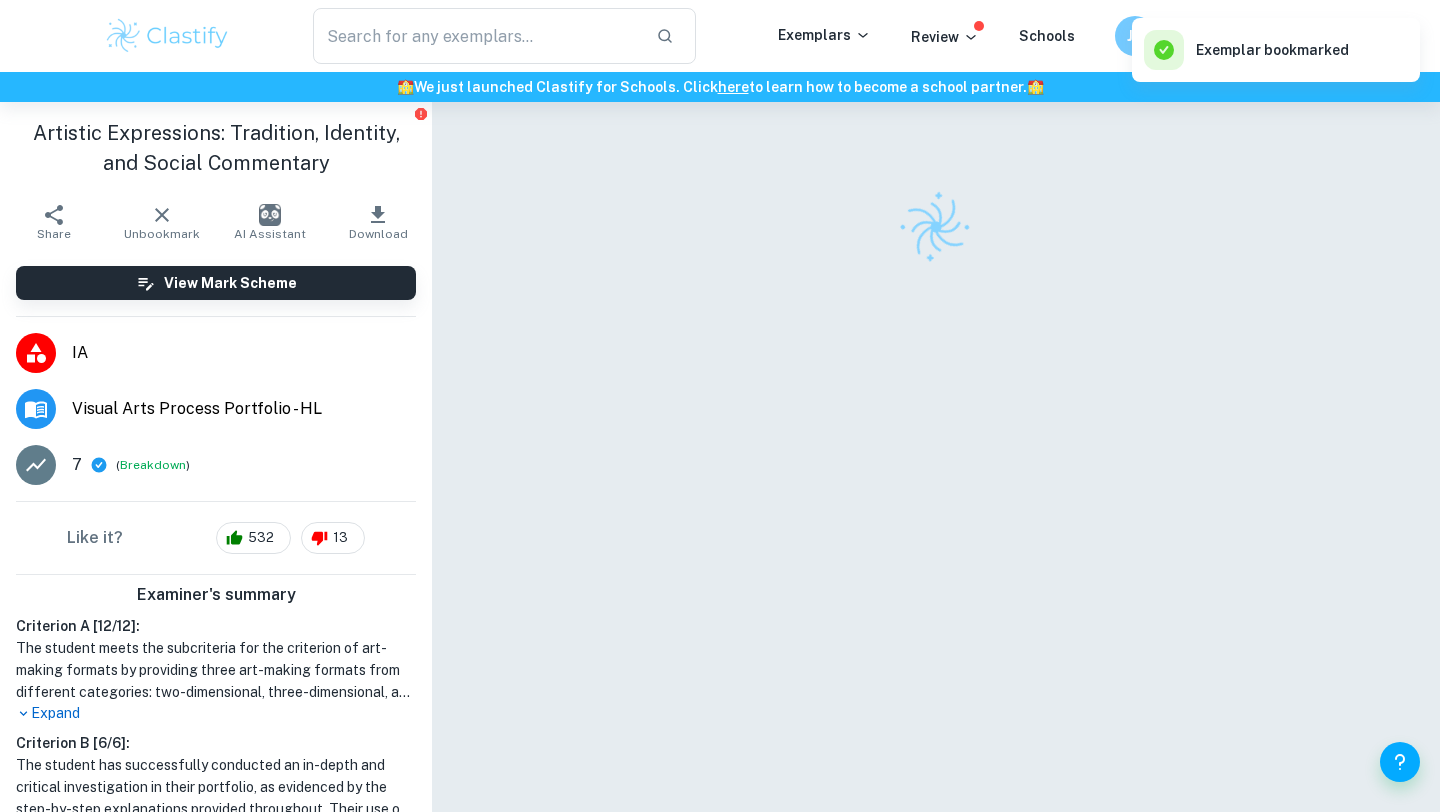 click at bounding box center (167, 36) 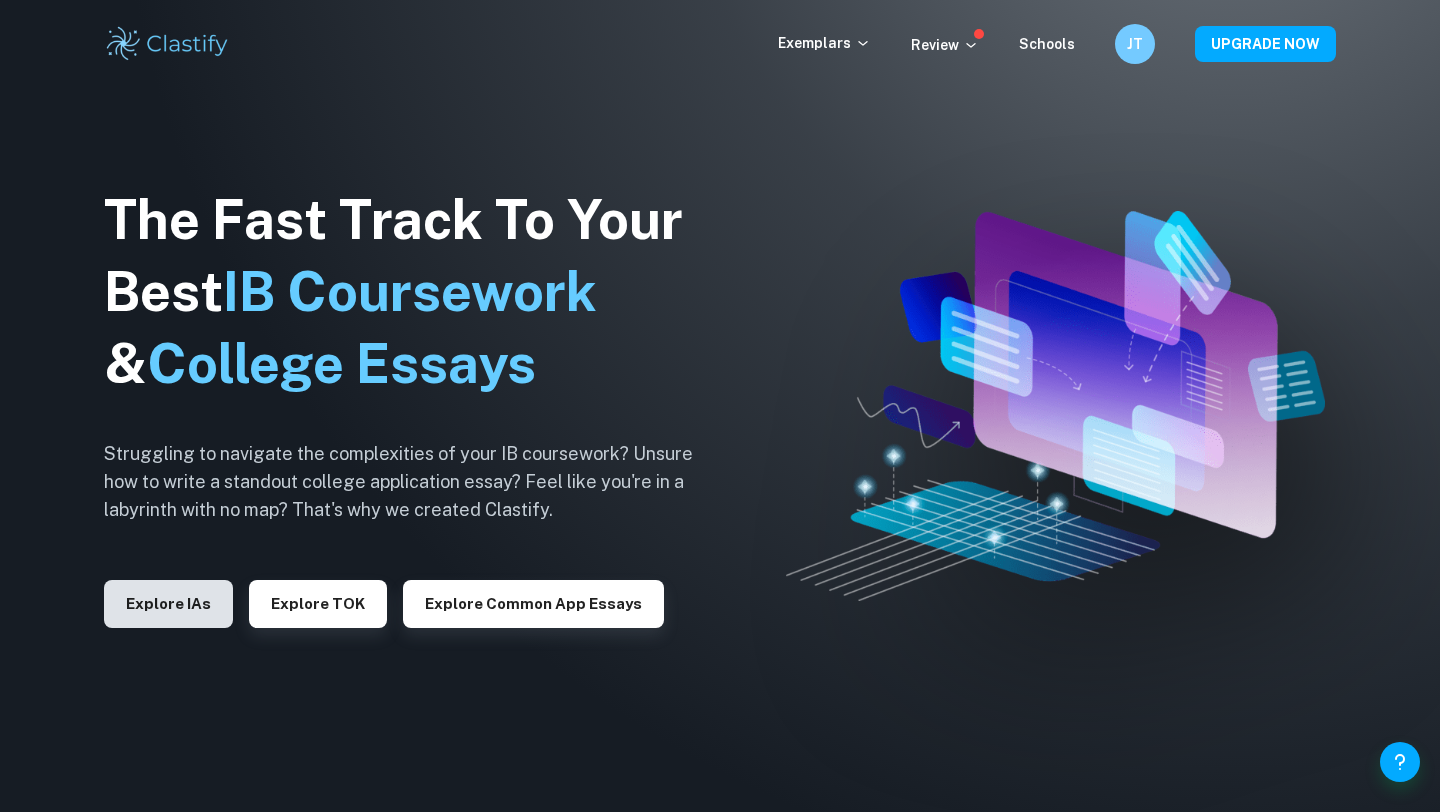 click on "Explore IAs" at bounding box center (168, 604) 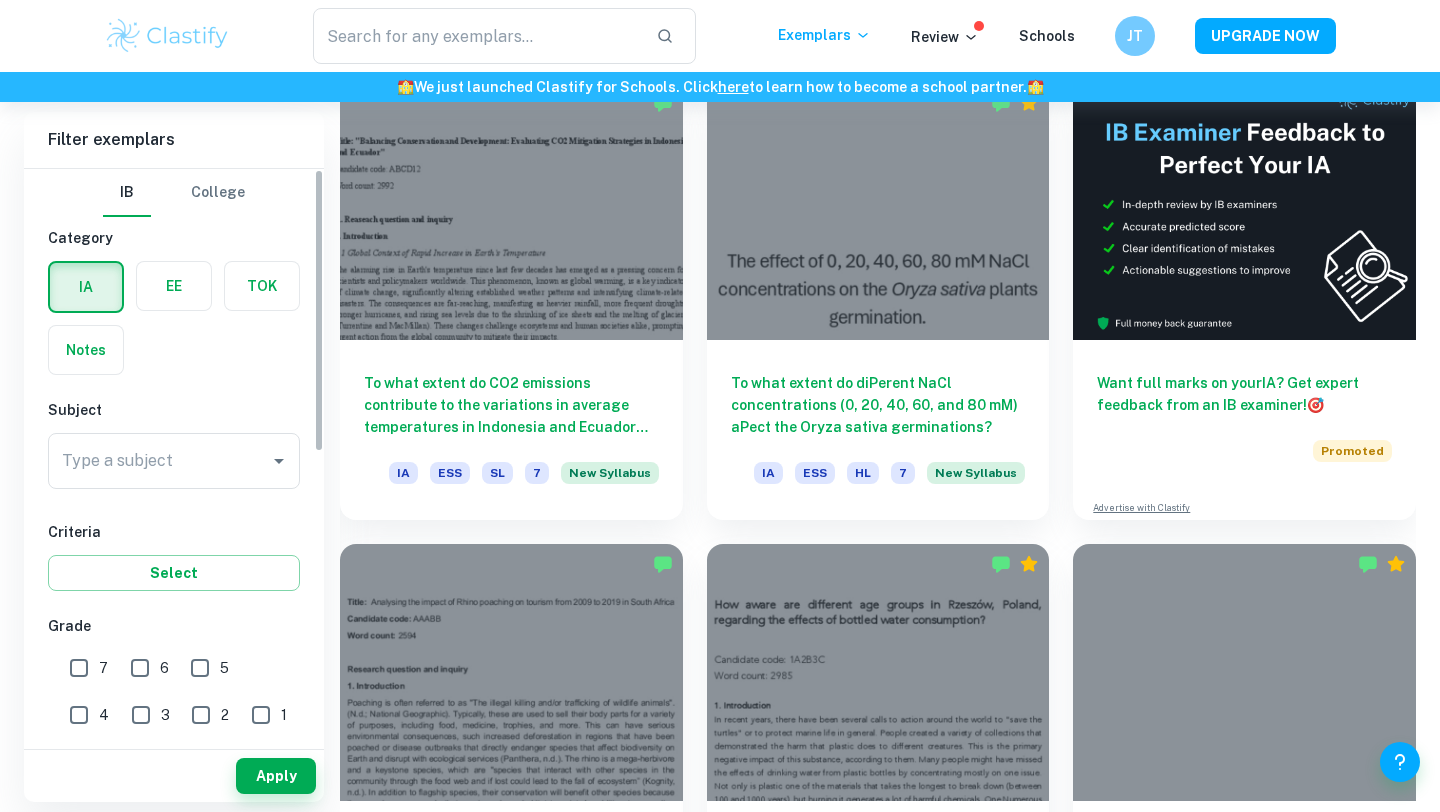 scroll, scrollTop: 623, scrollLeft: 0, axis: vertical 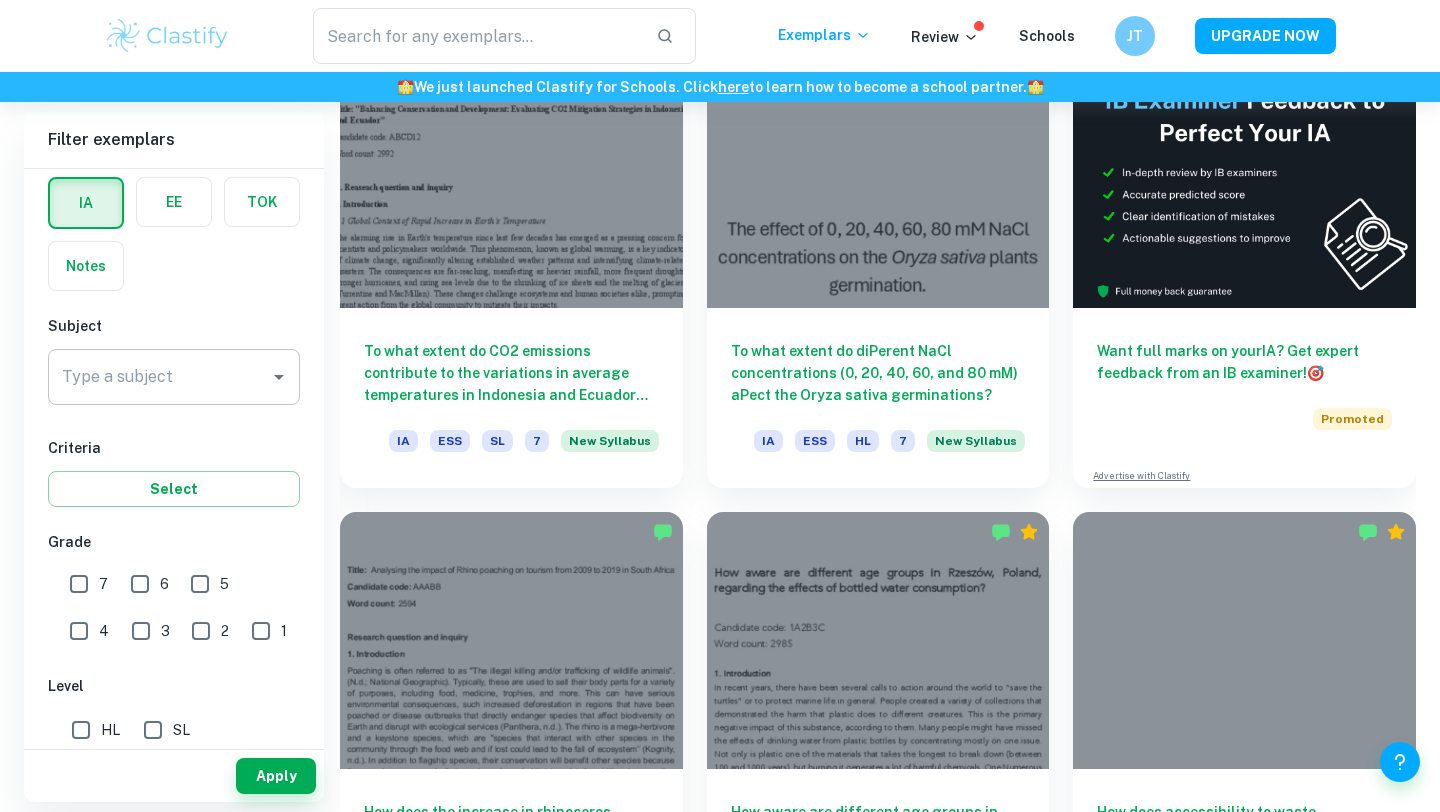 click on "Type a subject" at bounding box center (159, 377) 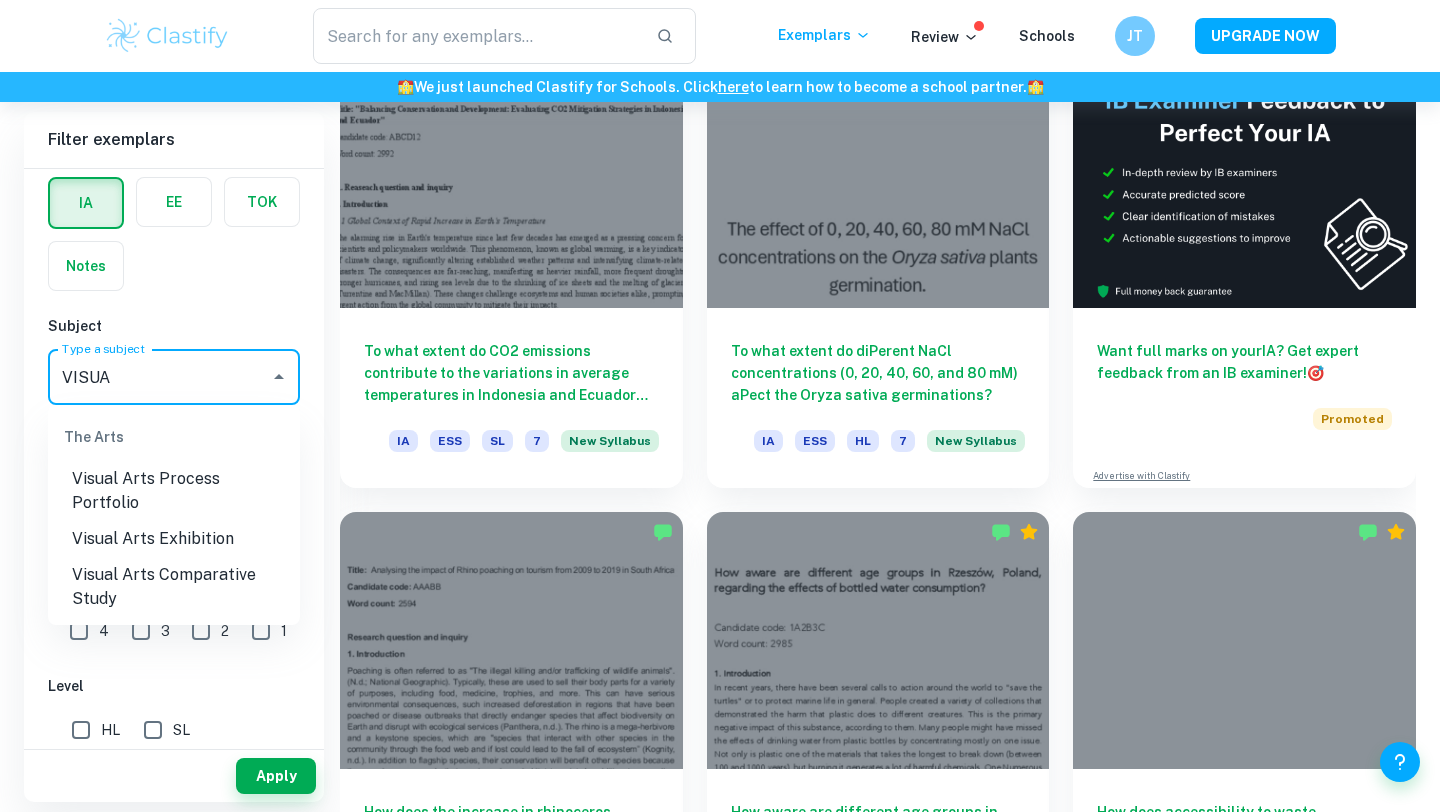 click on "Visual Arts Process Portfolio" at bounding box center (174, 491) 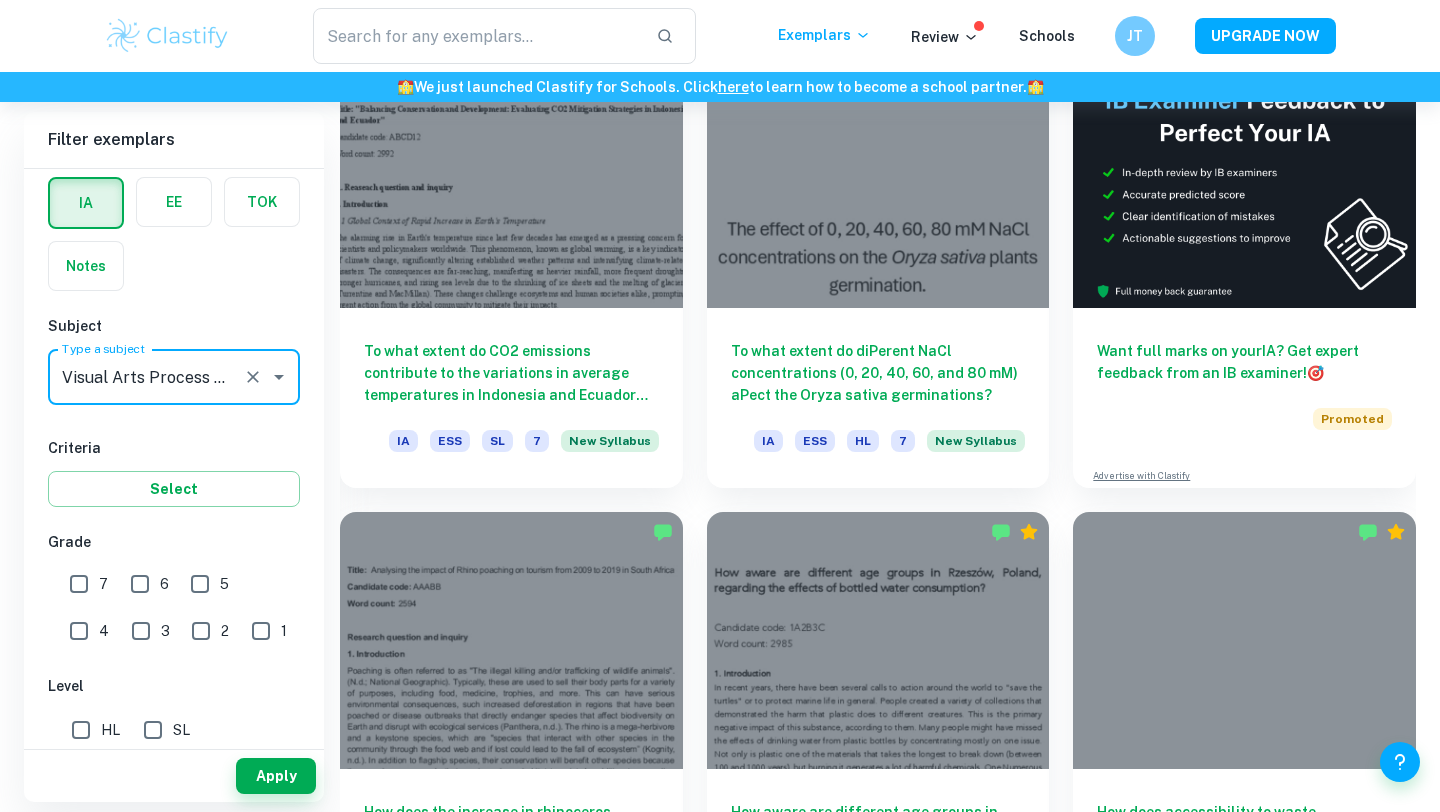type on "Visual Arts Process Portfolio" 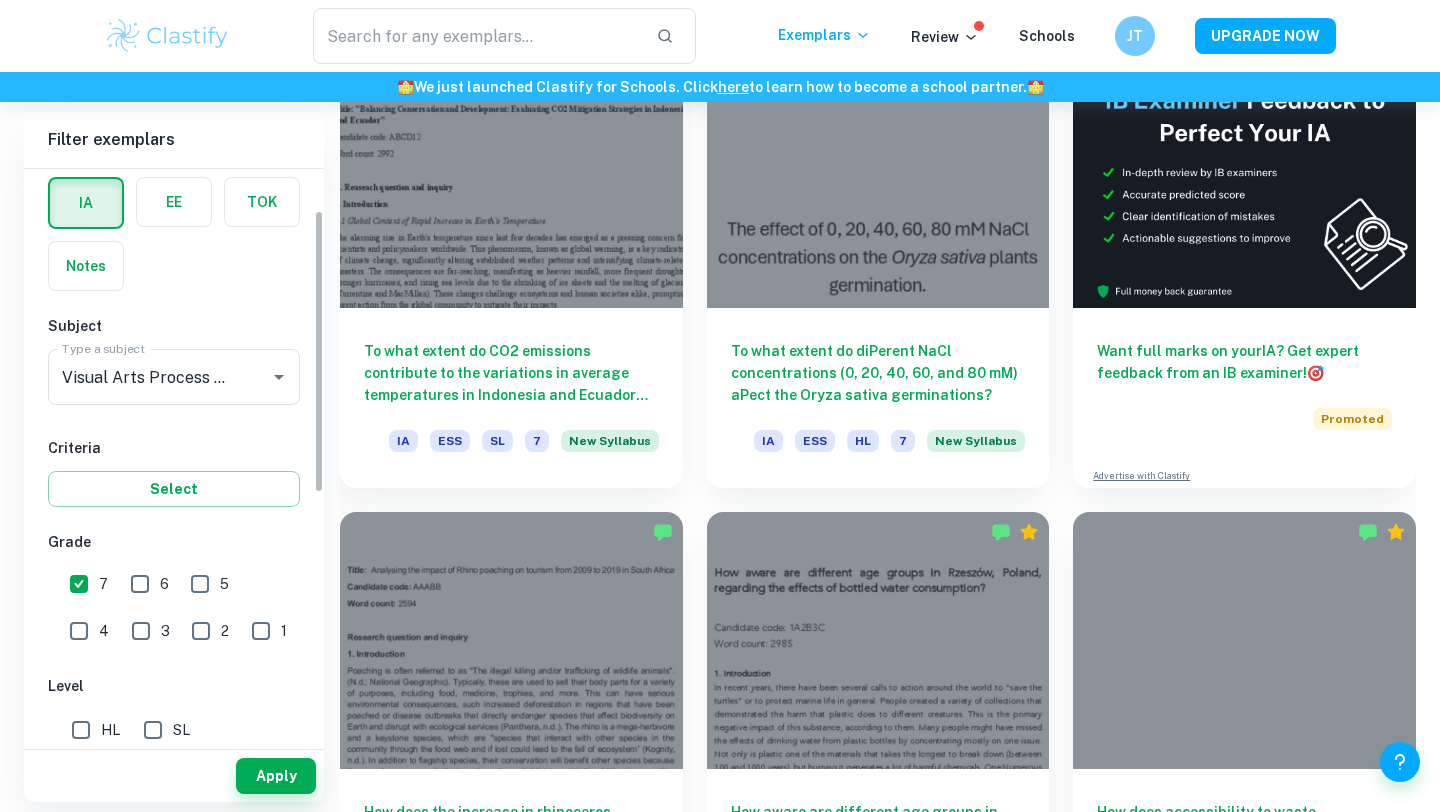click on "HL" at bounding box center [81, 730] 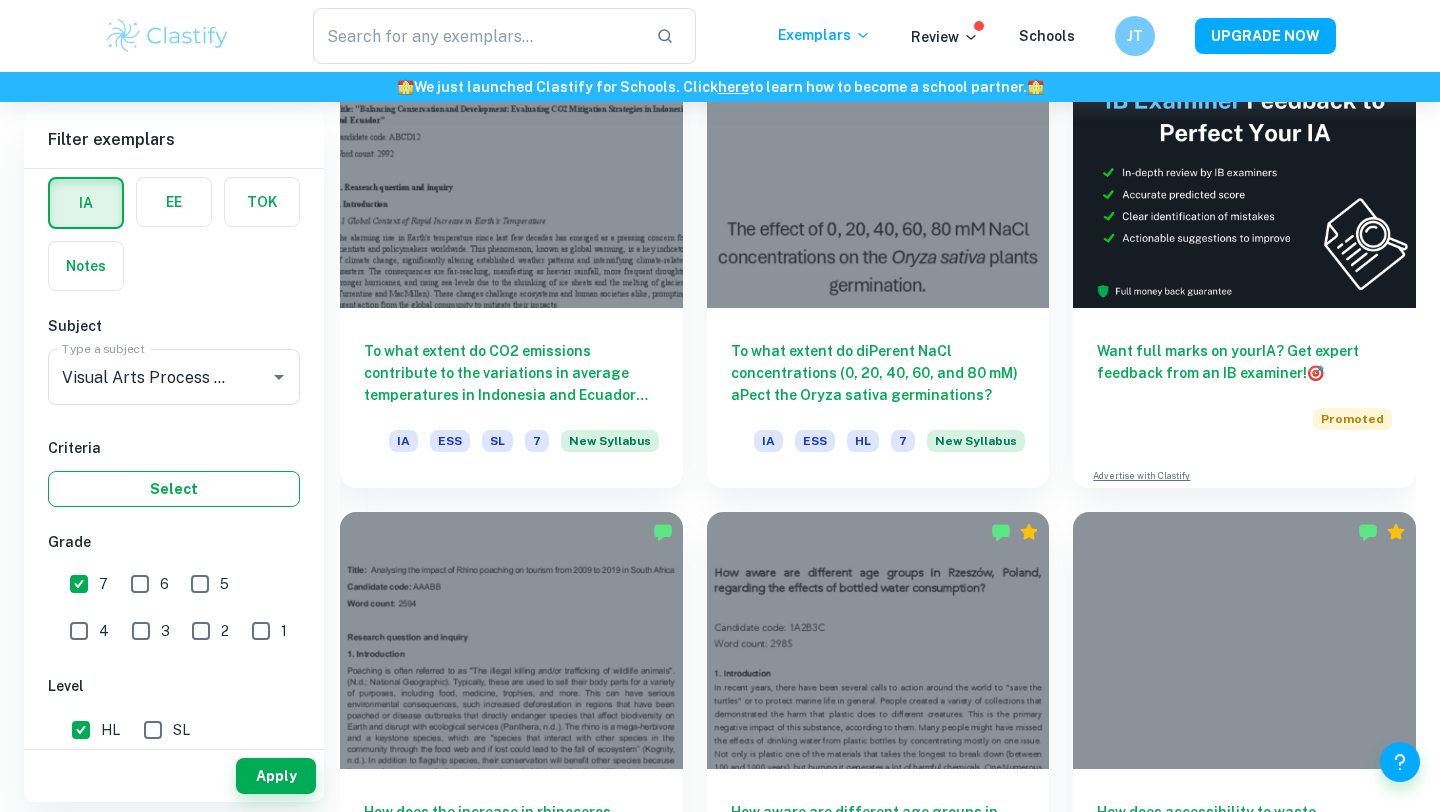 click on "Select" at bounding box center (174, 489) 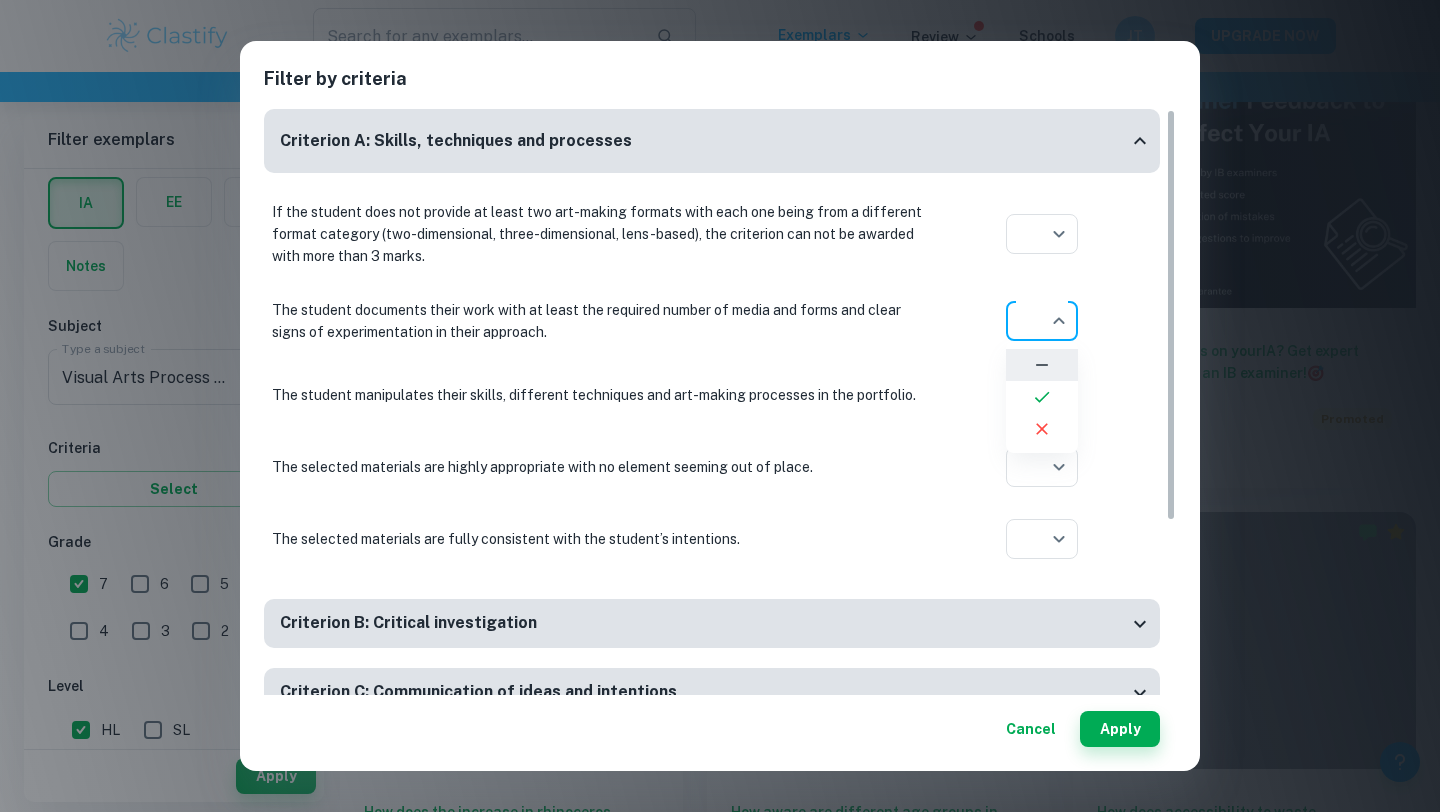 click on "We value your privacy We use cookies to enhance your browsing experience, serve personalised ads or content, and analyse our traffic. By clicking "Accept All", you consent to our use of cookies.   Cookie Policy Customise   Reject All   Accept All   Customise Consent Preferences   We use cookies to help you navigate efficiently and perform certain functions. You will find detailed information about all cookies under each consent category below. The cookies that are categorised as "Necessary" are stored on your browser as they are essential for enabling the basic functionalities of the site. ...  Show more For more information on how Google's third-party cookies operate and handle your data, see:   Google Privacy Policy Necessary Always Active Necessary cookies are required to enable the basic features of this site, such as providing secure log-in or adjusting your consent preferences. These cookies do not store any personally identifiable data. Functional Analytics Performance Advertisement Uncategorised" at bounding box center (720, -115) 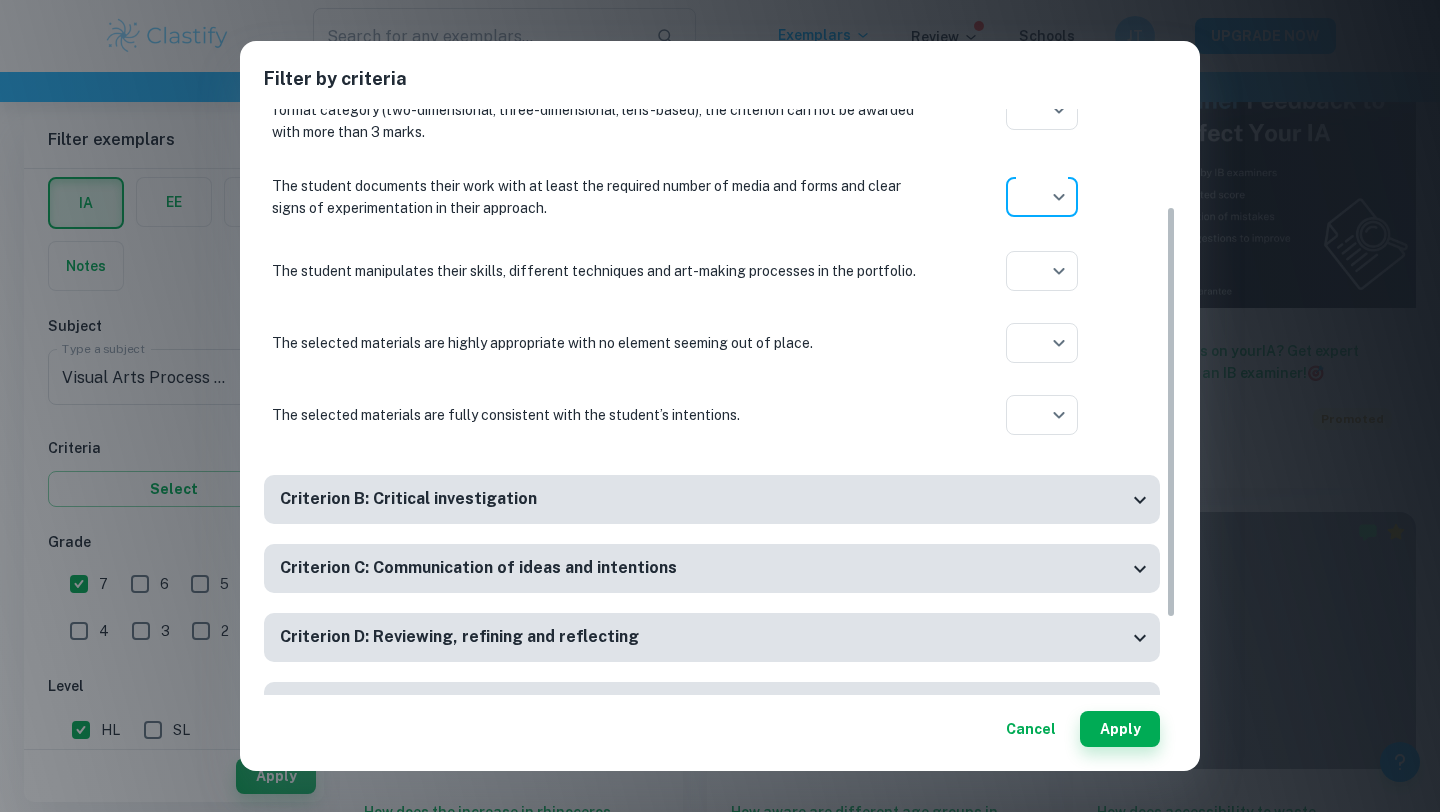 scroll, scrollTop: 156, scrollLeft: 0, axis: vertical 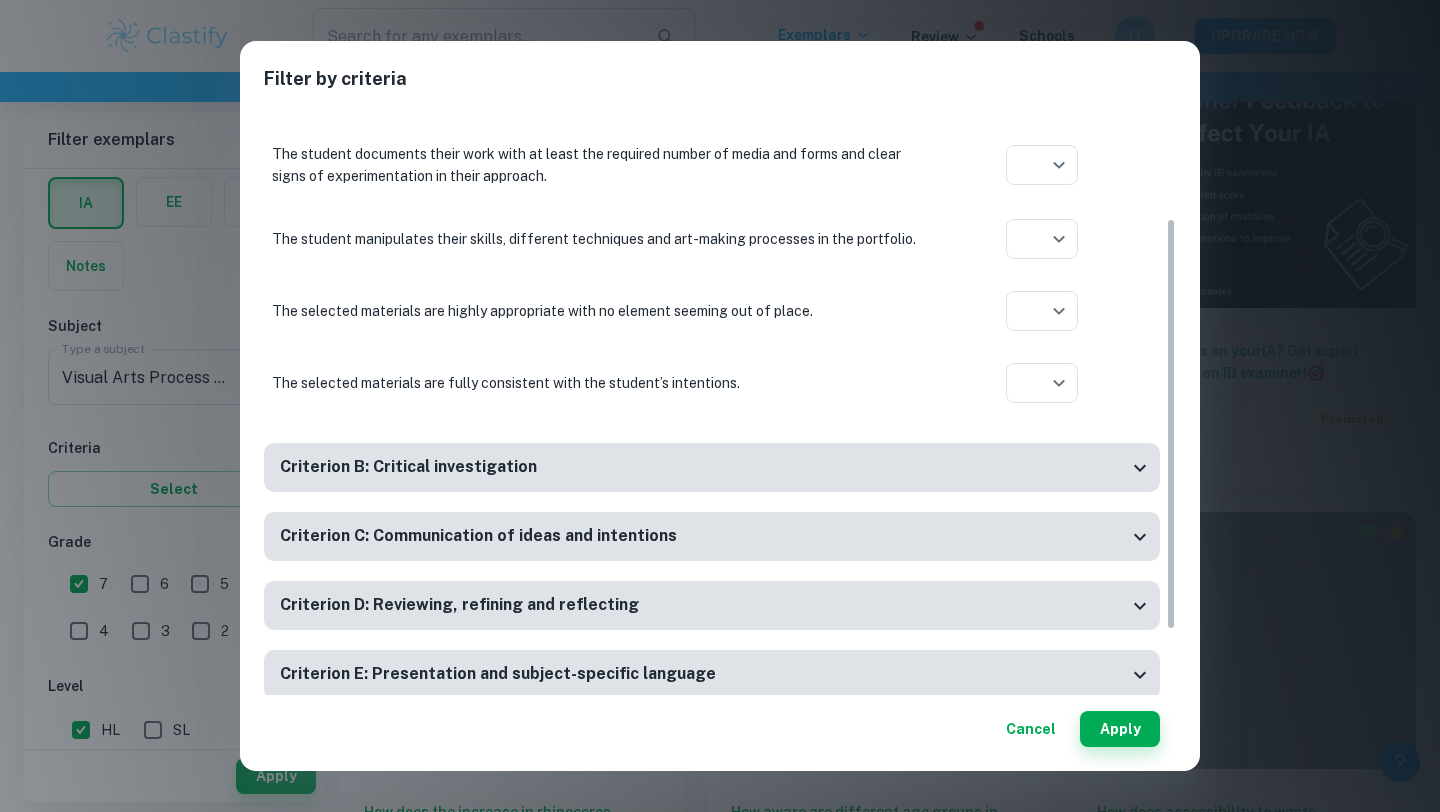 click on "Criterion B: Critical investigation" at bounding box center [704, 467] 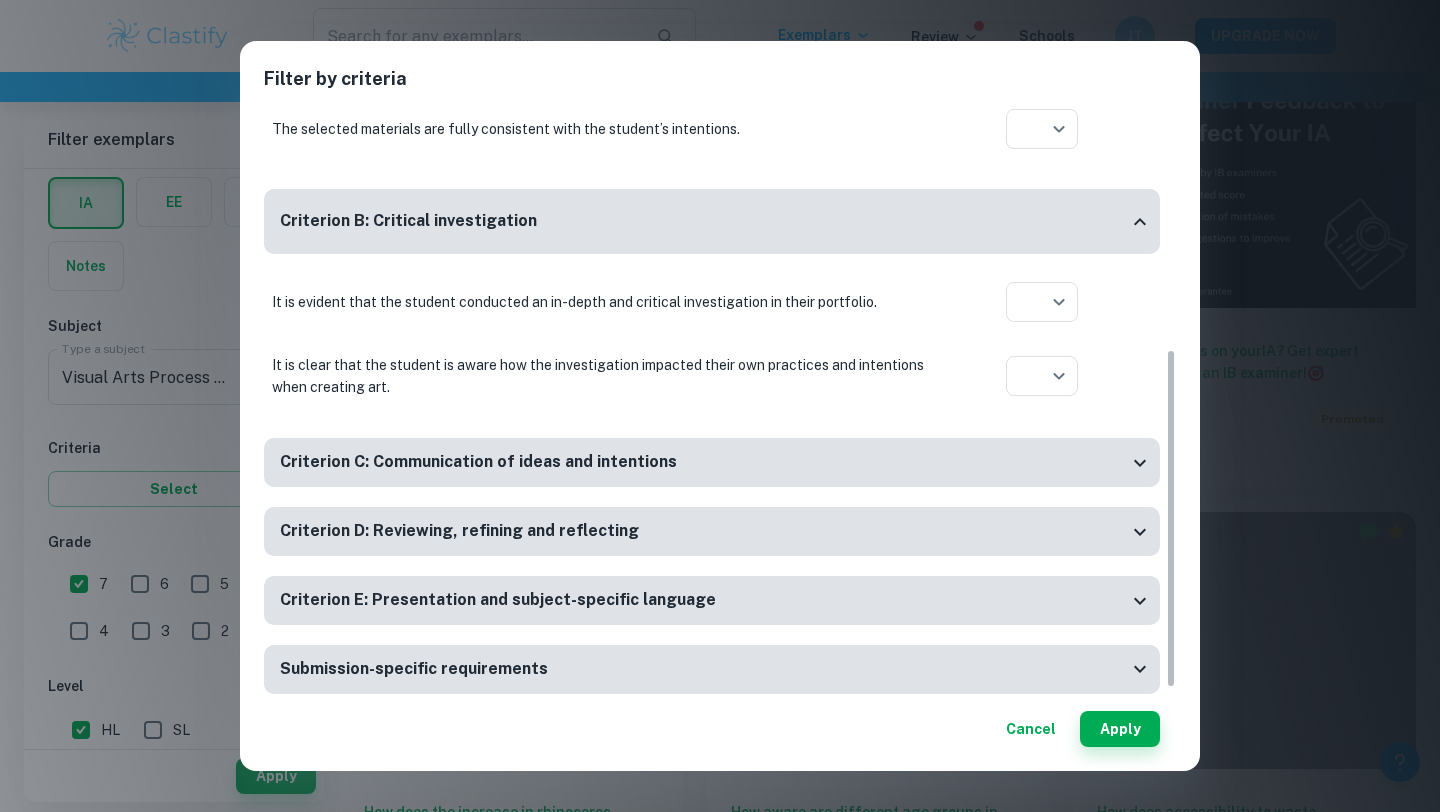 scroll, scrollTop: 416, scrollLeft: 0, axis: vertical 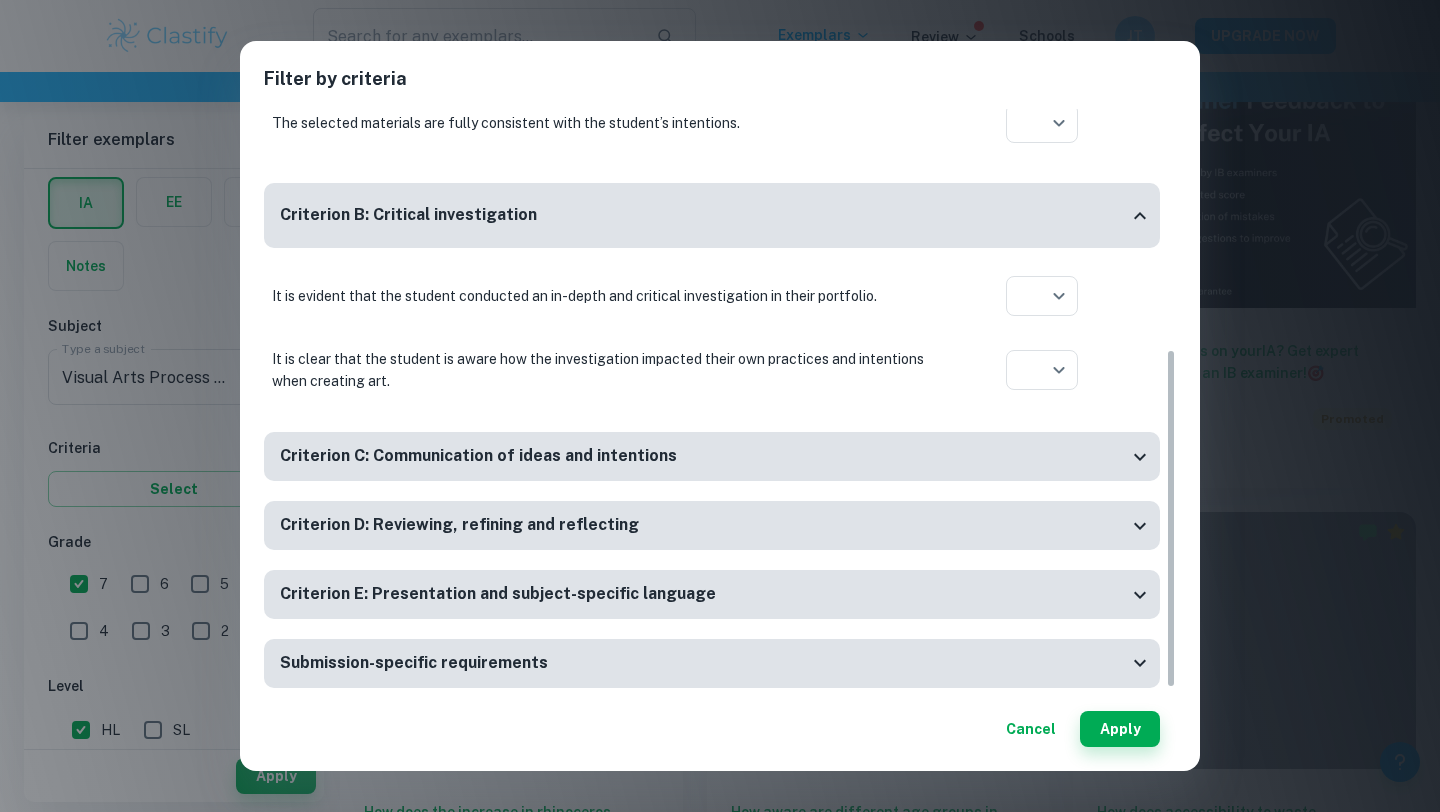 click on "Criterion A: Skills, techniques and processes If the student does not provide at least two art-making formats with each one being from a different format category (two-dimensional, three-dimensional, lens-based), the criterion can not be awarded with more than 3 marks. ​ Aplication year The student documents their work with at least the required number of media and forms and clear signs of experimentation in their approach. ​ Aplication year The student manipulates their skills, different techniques and art-making processes in the portfolio. ​ Aplication year The selected materials are highly appropriate with no element seeming out of place. ​ Aplication year The selected materials are fully consistent with the student’s intentions. ​ Aplication year Criterion B: Critical investigation It is evident that the student conducted an in-depth and critical investigation in their portfolio. ​ ​ Aplication year Criterion C: Communication of ideas and intentions" at bounding box center [712, 200] 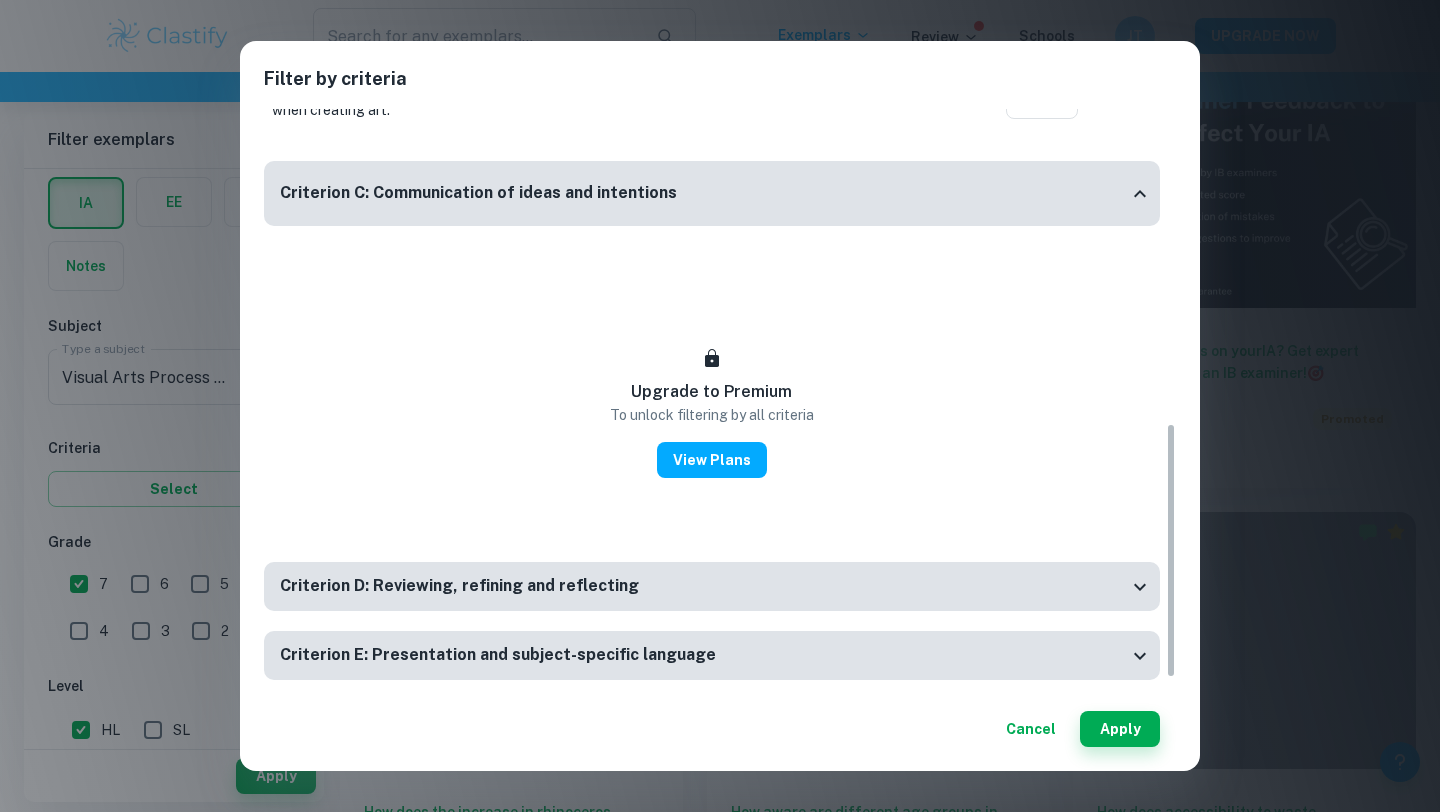 scroll, scrollTop: 760, scrollLeft: 0, axis: vertical 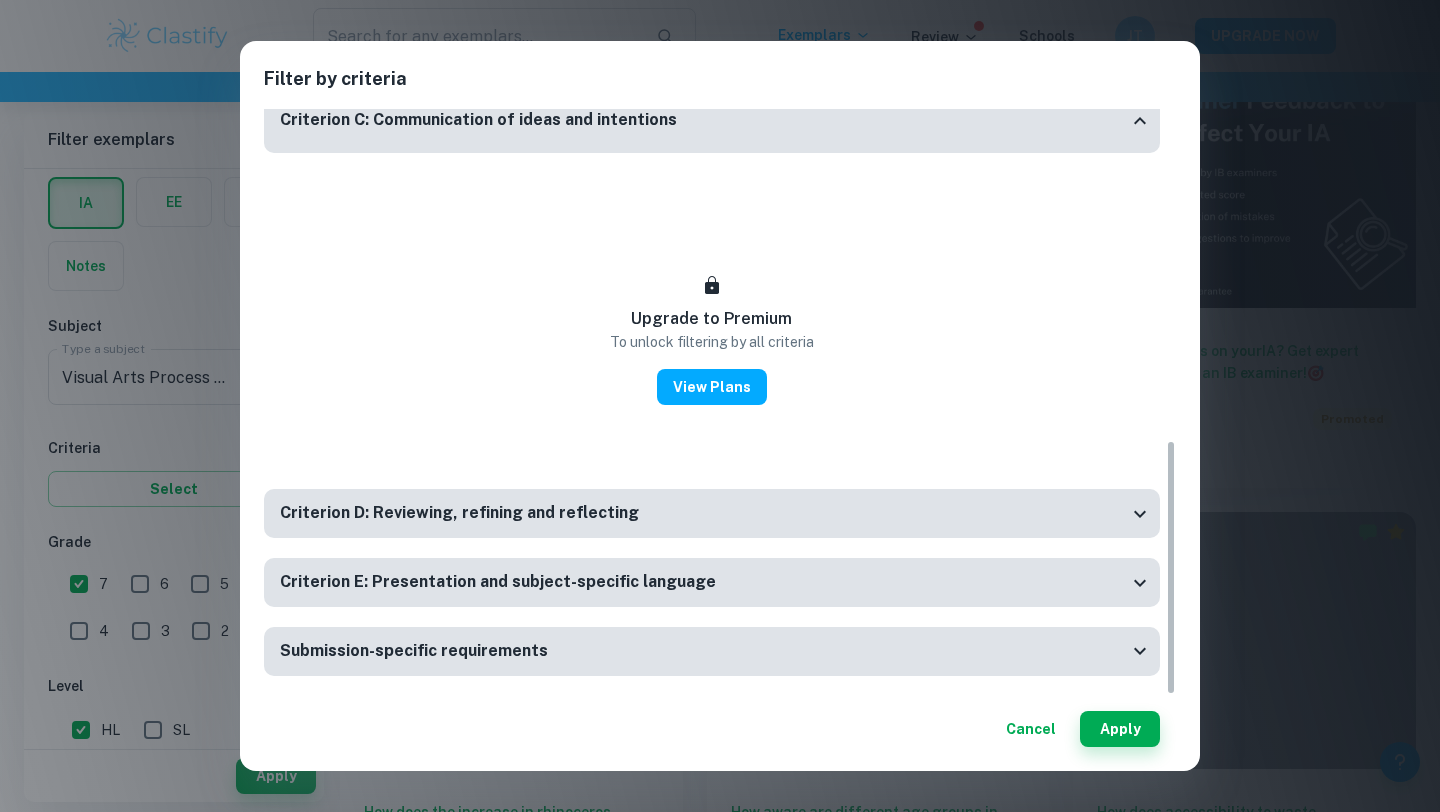 click on "Criterion D: Reviewing, refining and reflecting" at bounding box center (712, 523) 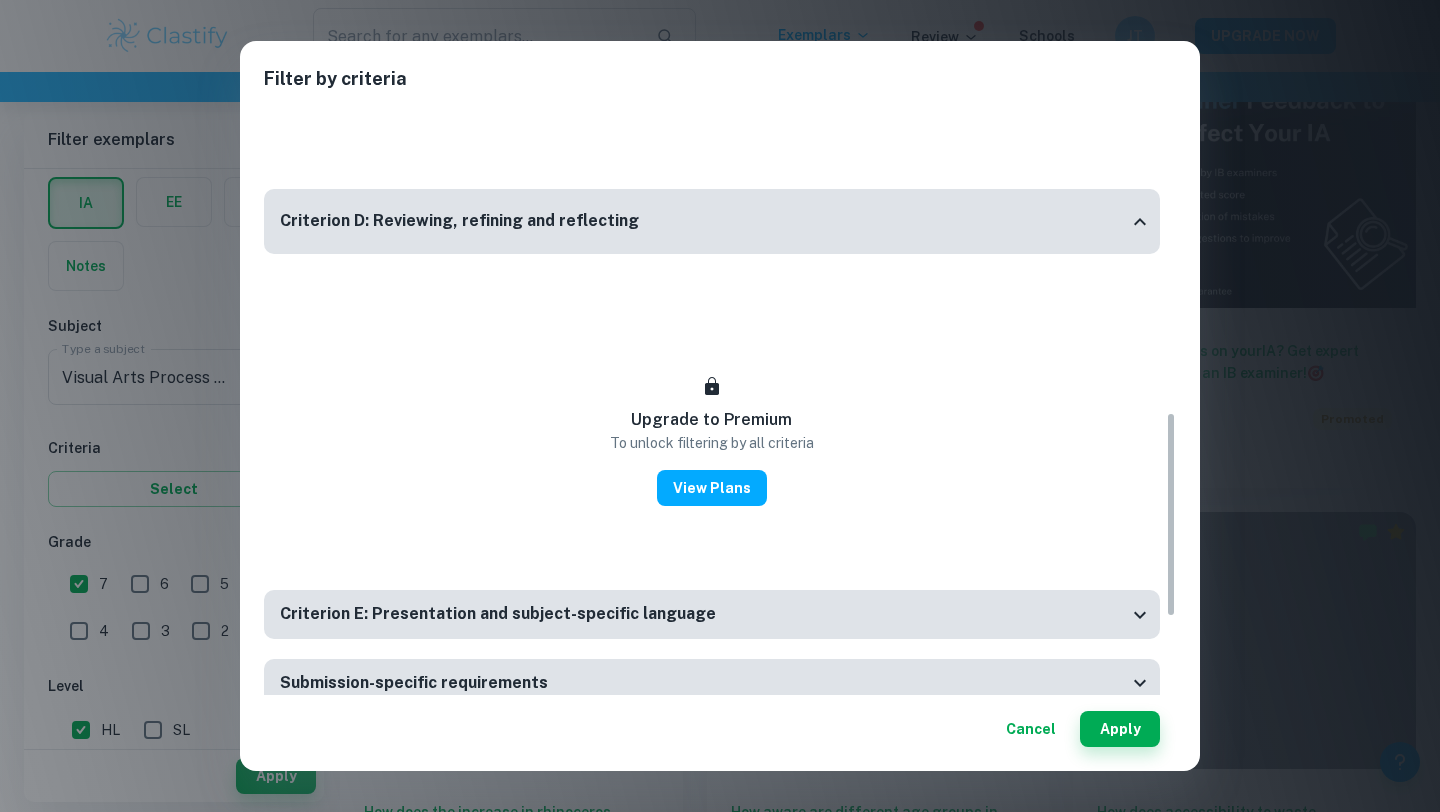 scroll, scrollTop: 1092, scrollLeft: 0, axis: vertical 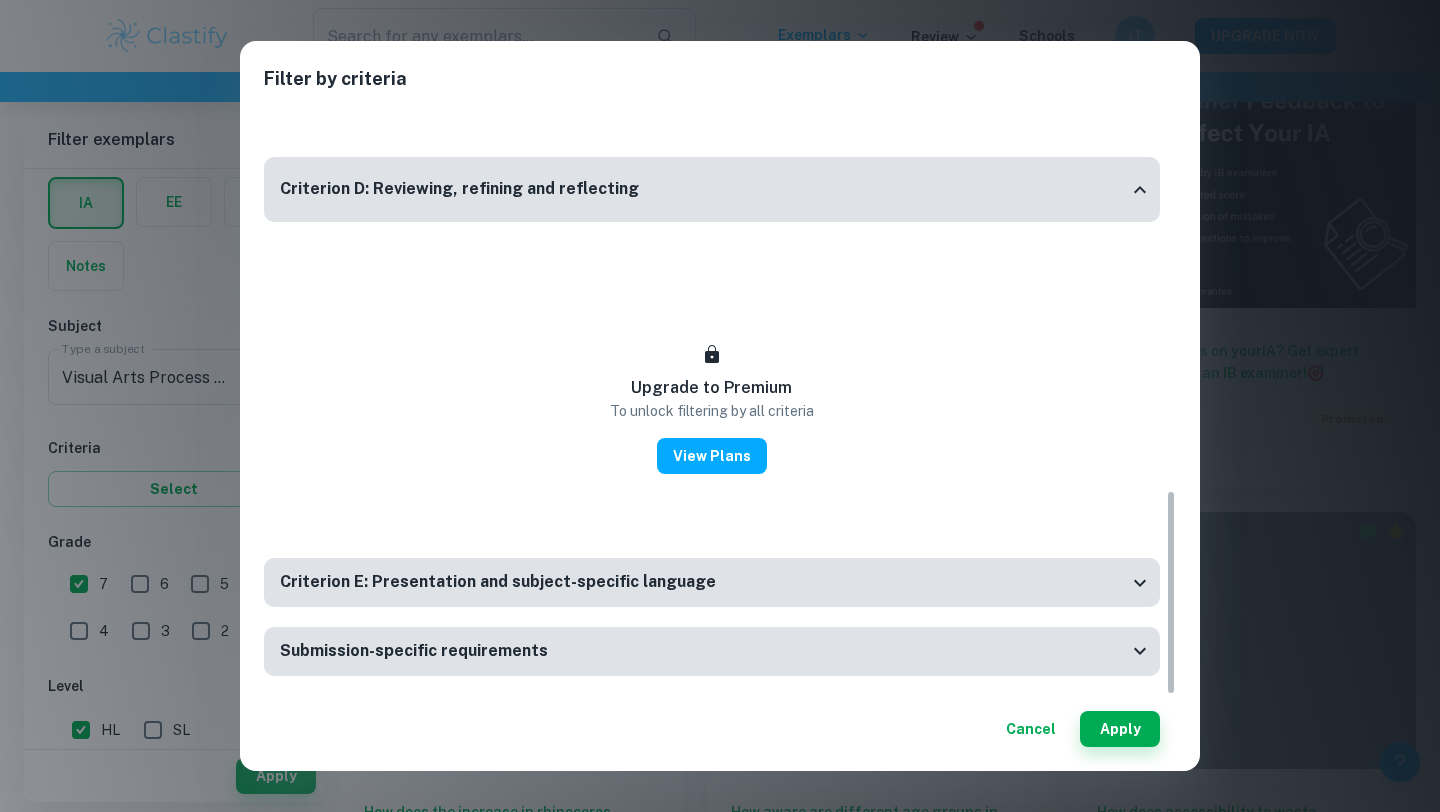 click on "Cancel" at bounding box center (1031, 729) 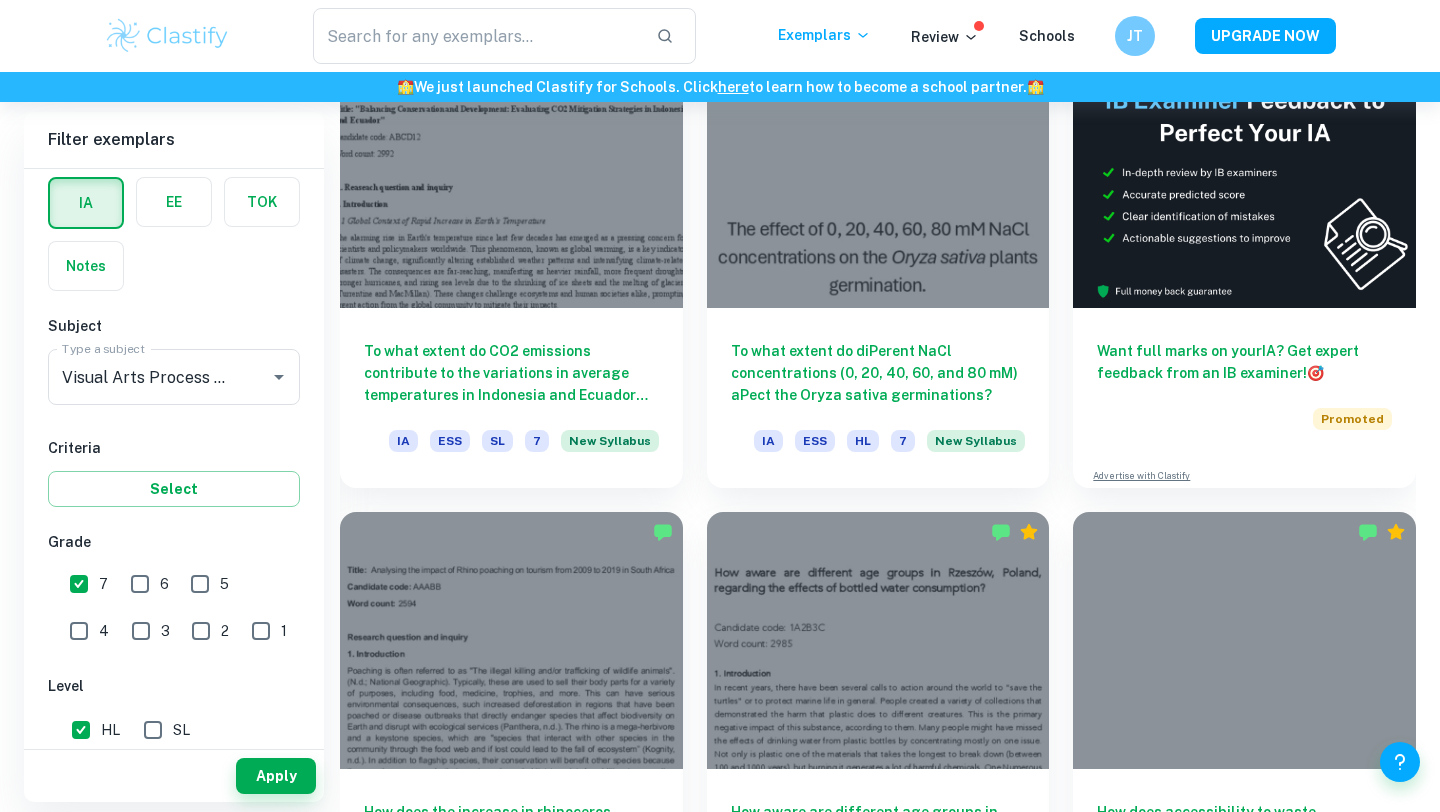 scroll, scrollTop: 0, scrollLeft: 0, axis: both 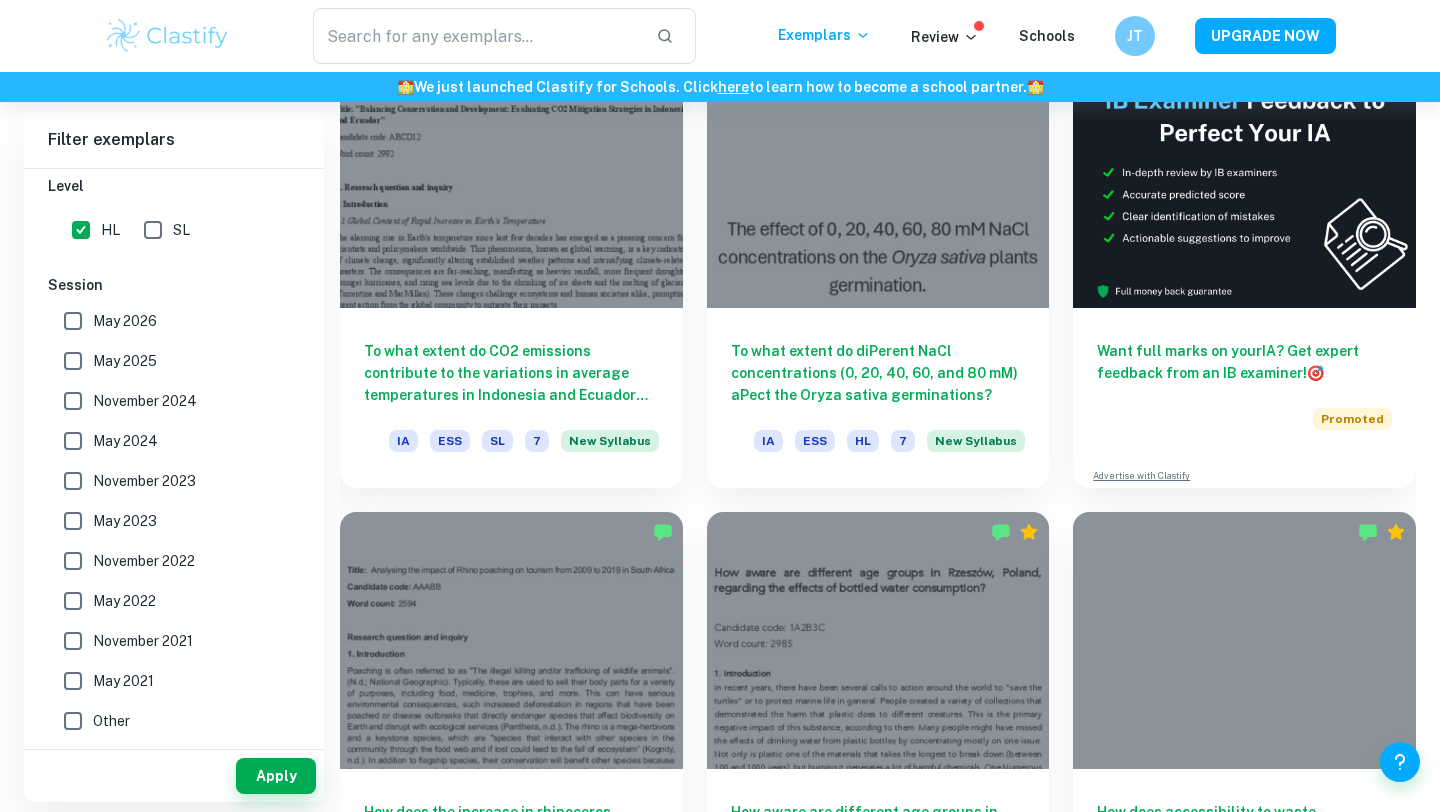 click on "Apply" at bounding box center (174, 776) 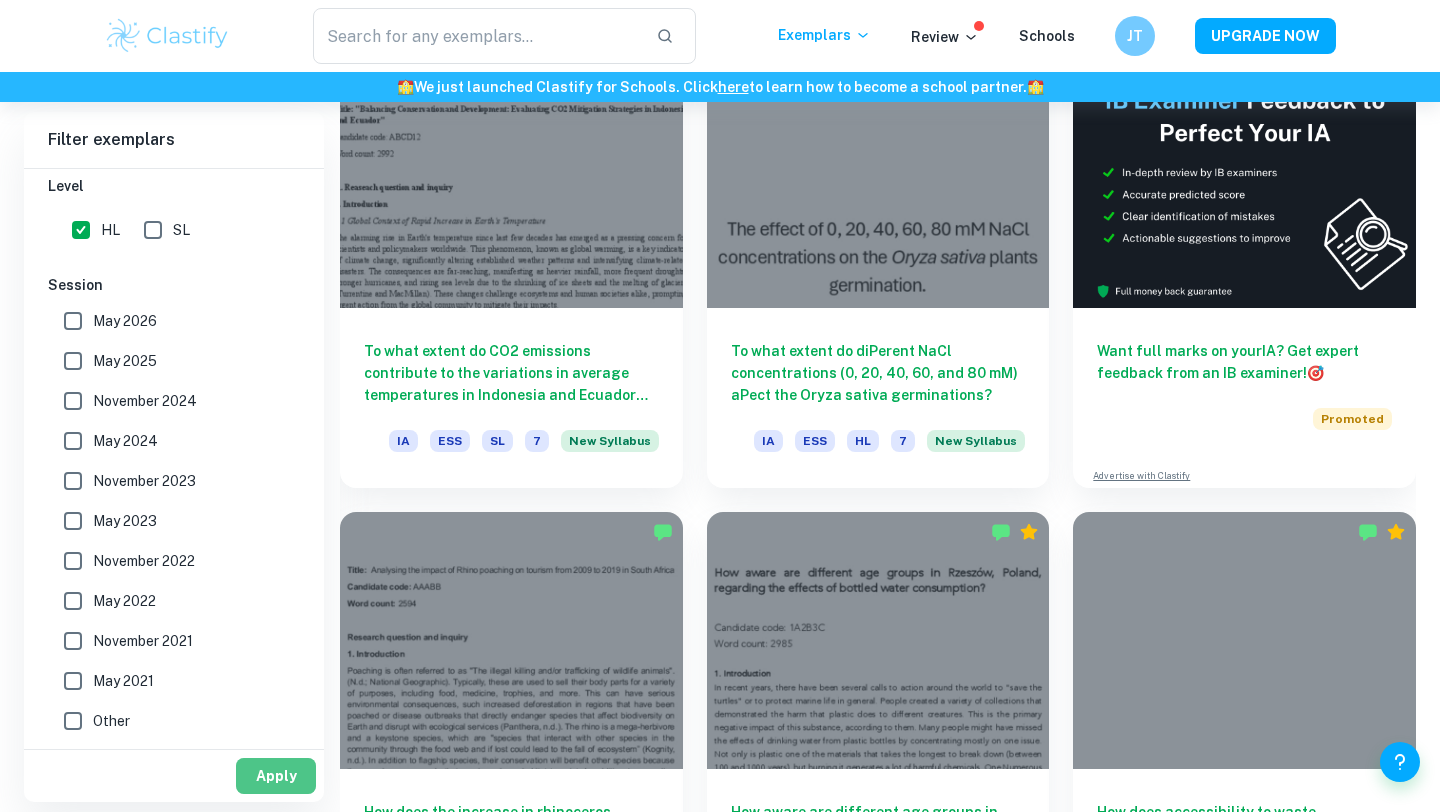 click on "Apply" at bounding box center [276, 776] 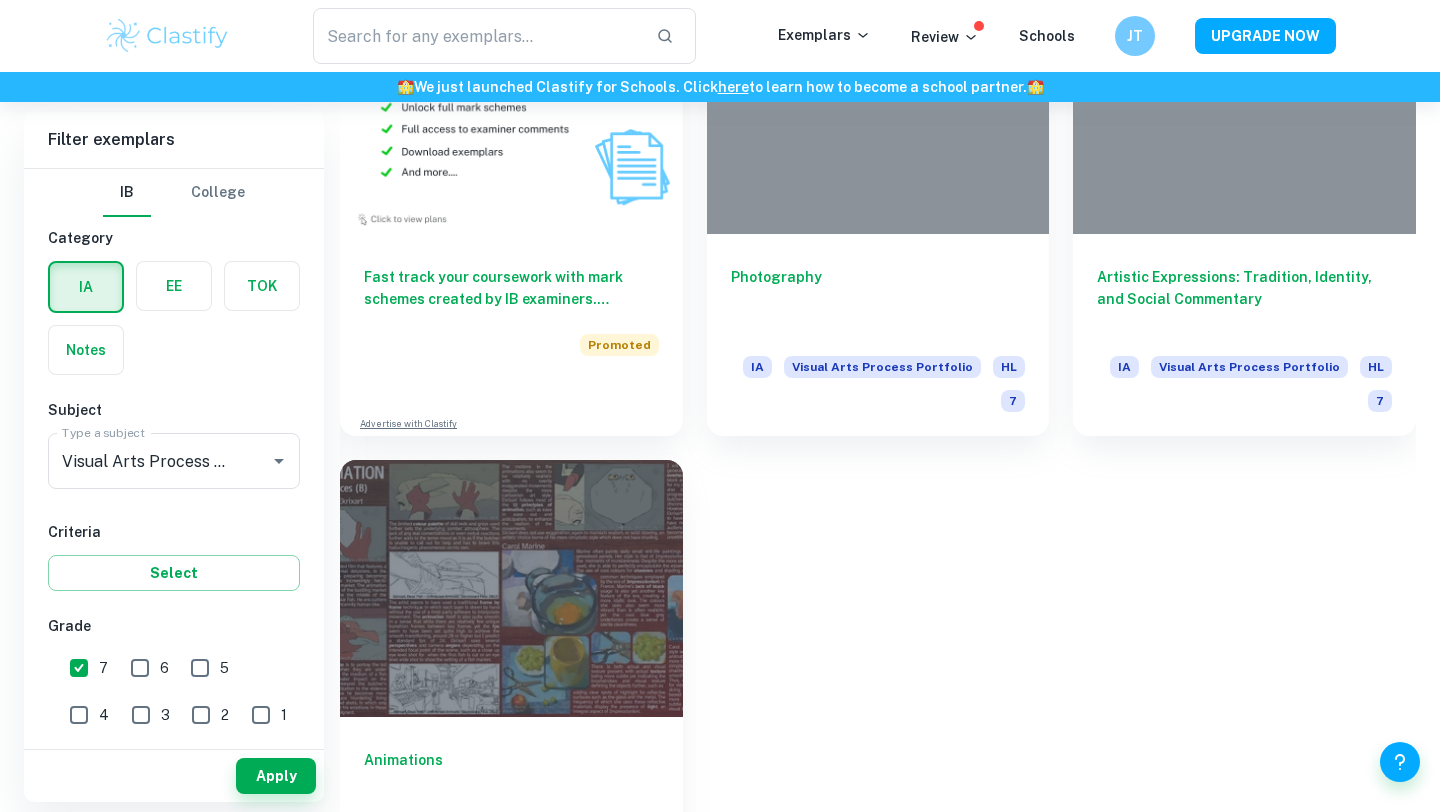 scroll, scrollTop: 1672, scrollLeft: 0, axis: vertical 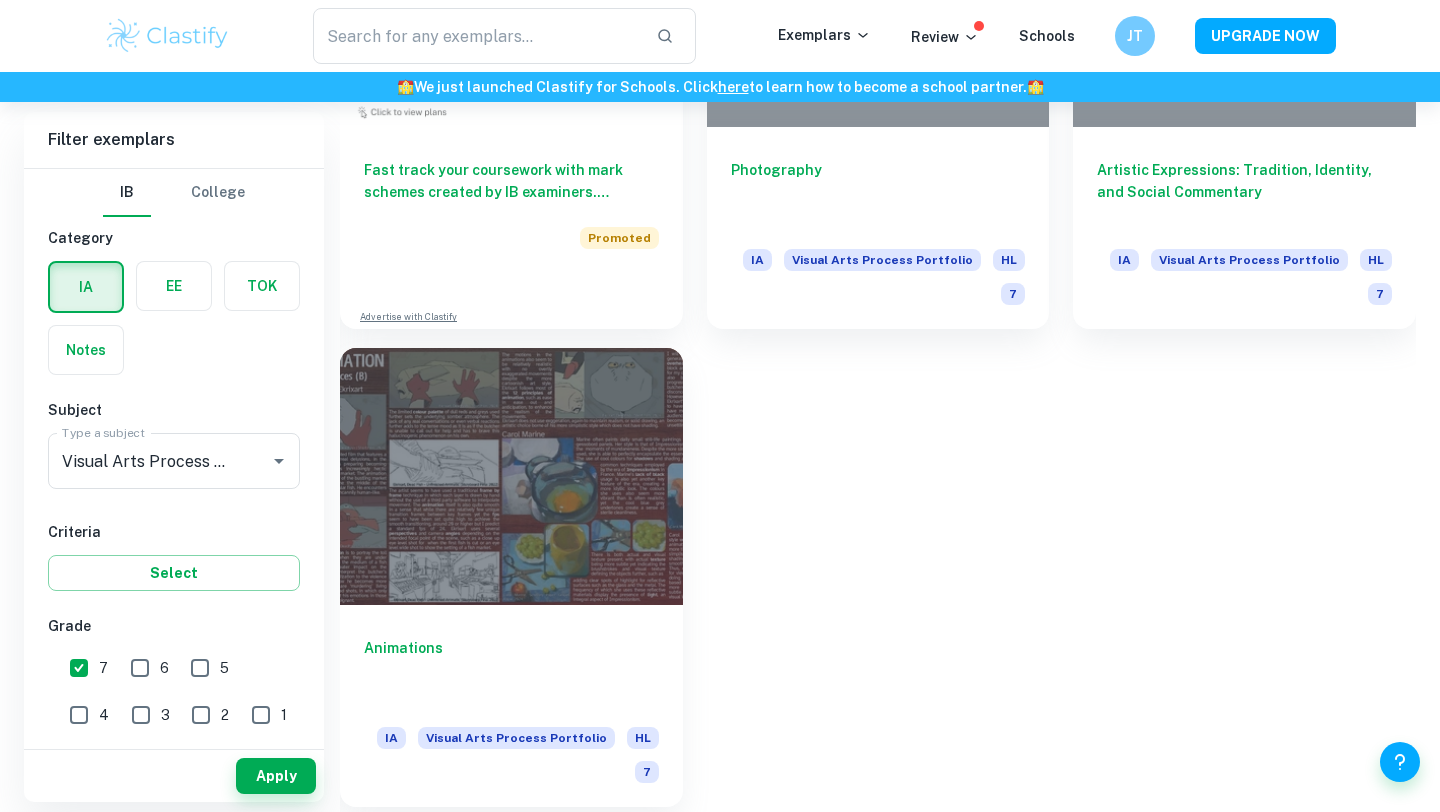 click at bounding box center [511, 476] 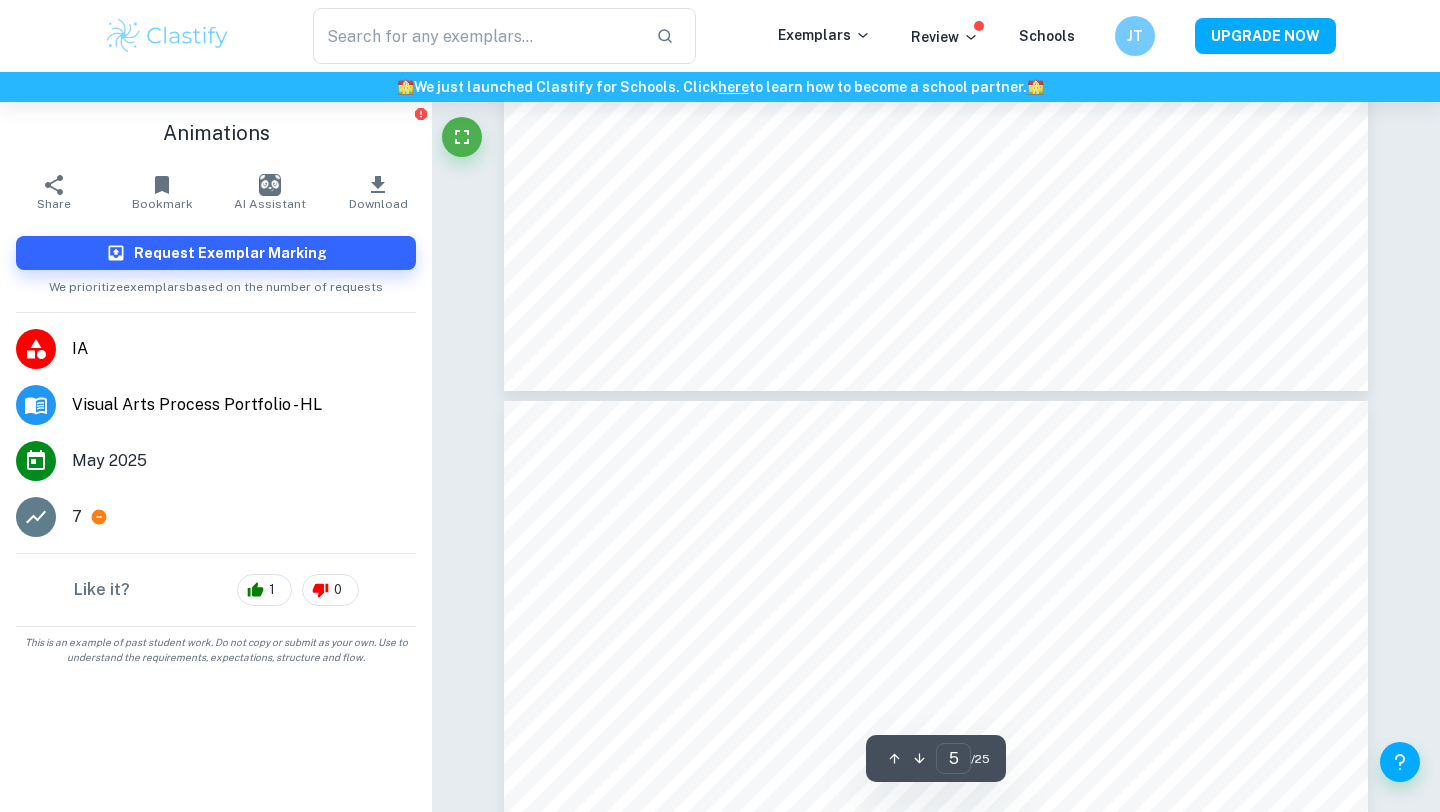 scroll, scrollTop: 2346, scrollLeft: 0, axis: vertical 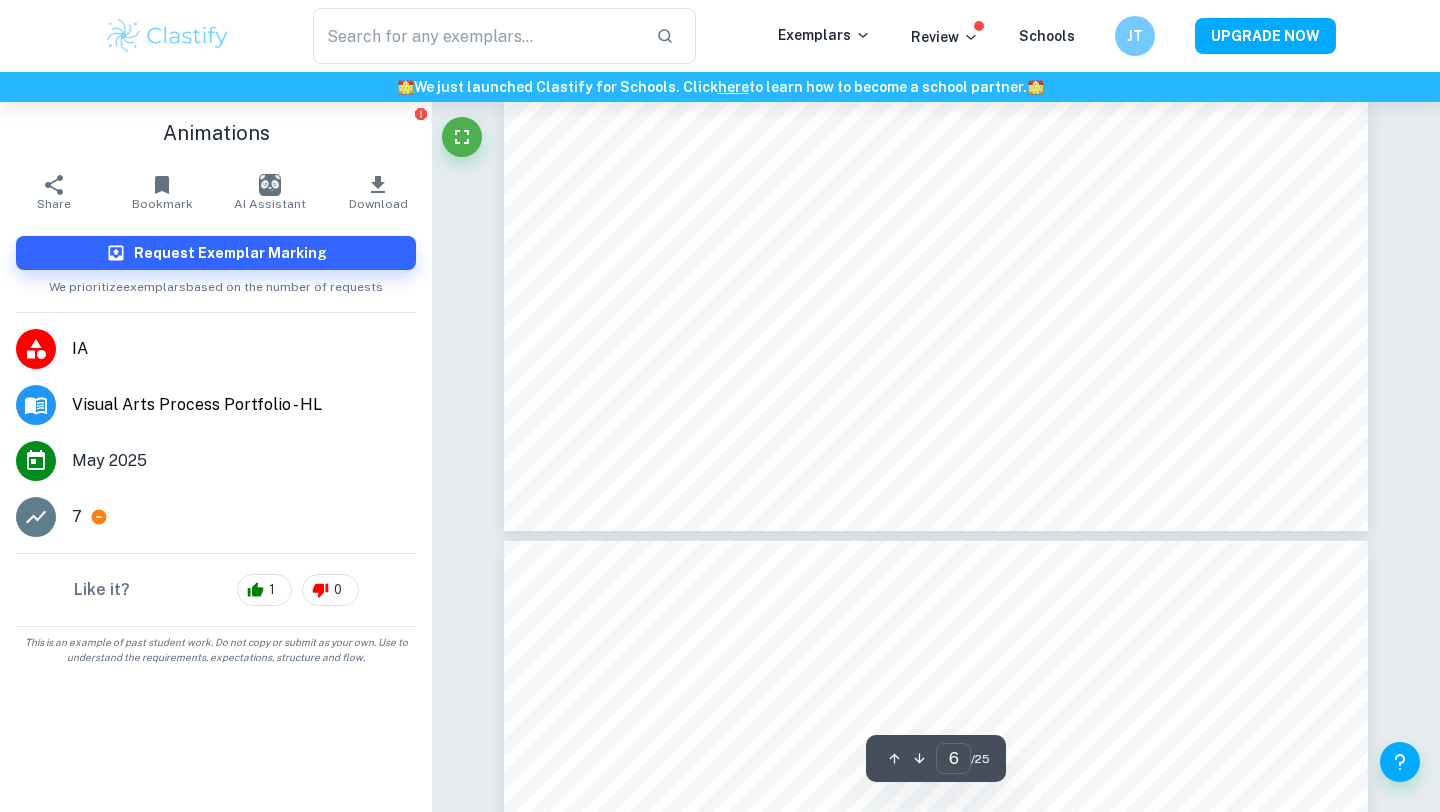 type on "5" 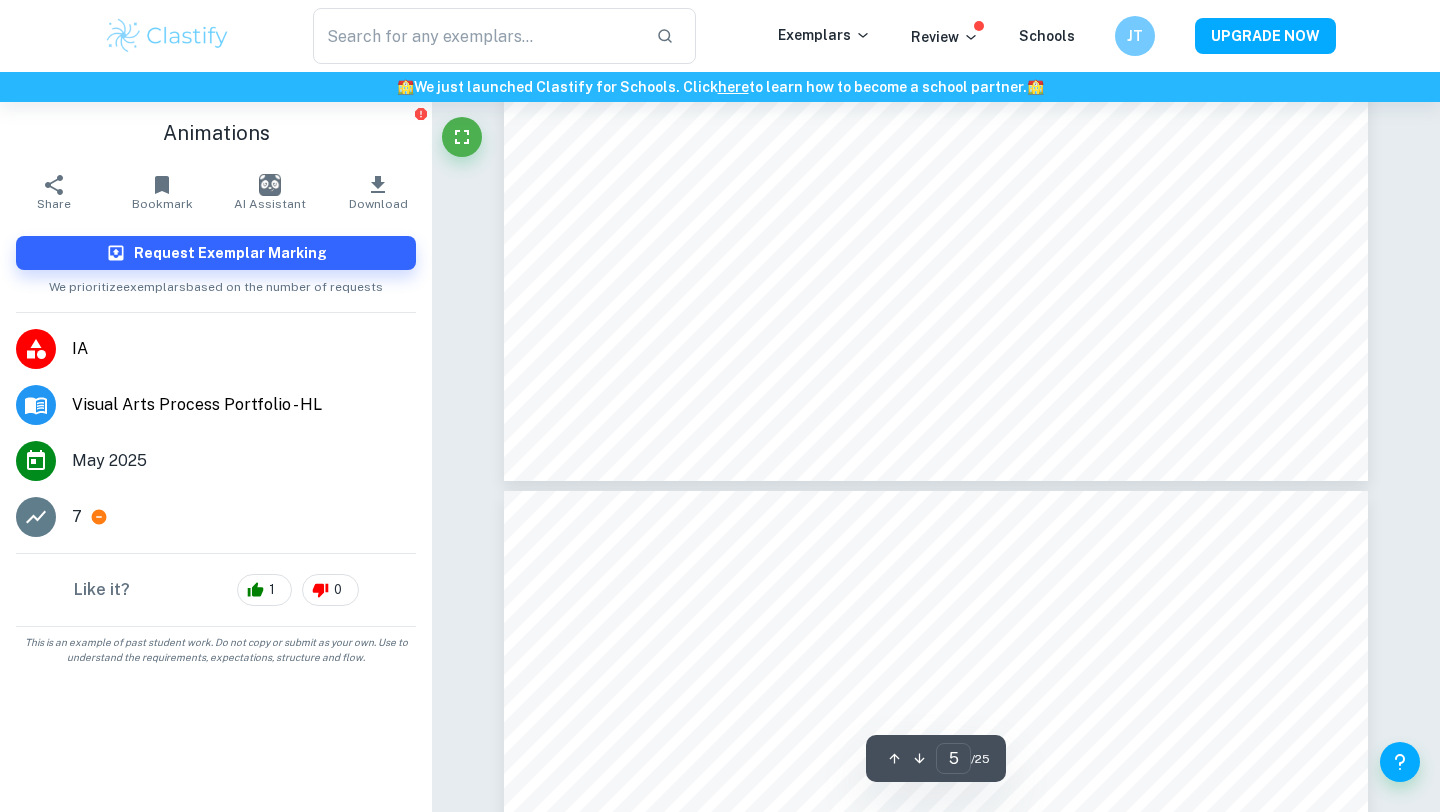 scroll, scrollTop: 2247, scrollLeft: 0, axis: vertical 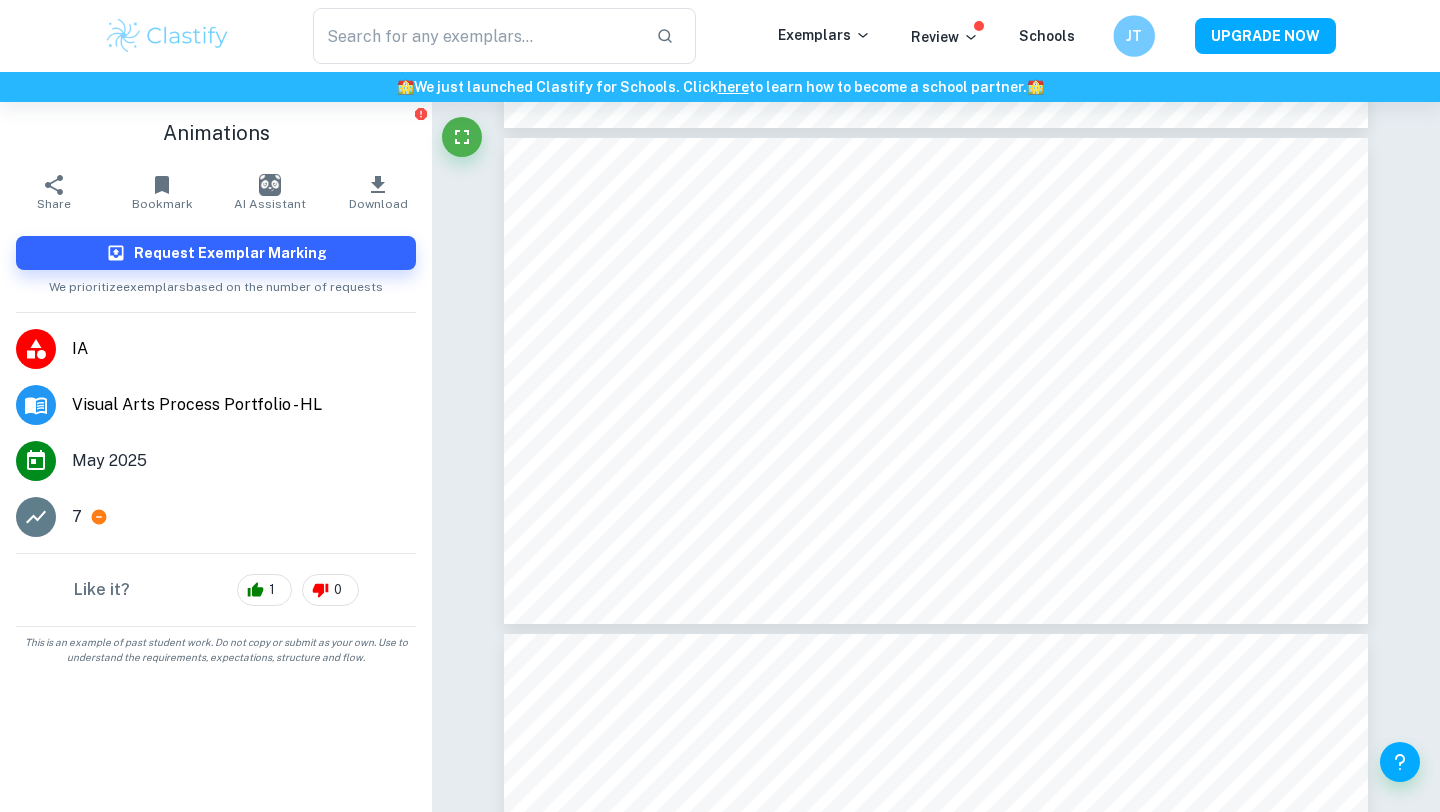 click on "JT" at bounding box center [1134, 36] 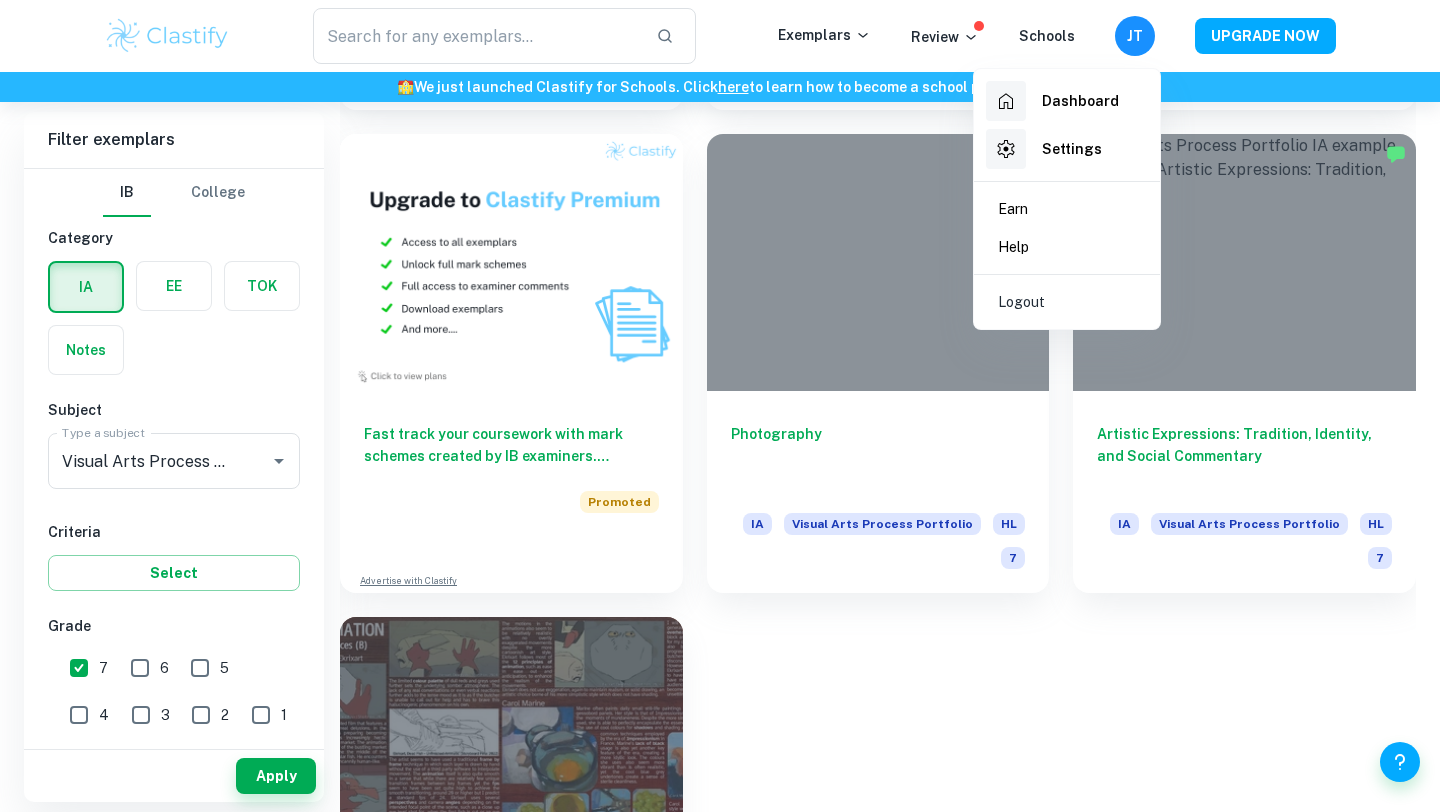 scroll, scrollTop: 1310, scrollLeft: 0, axis: vertical 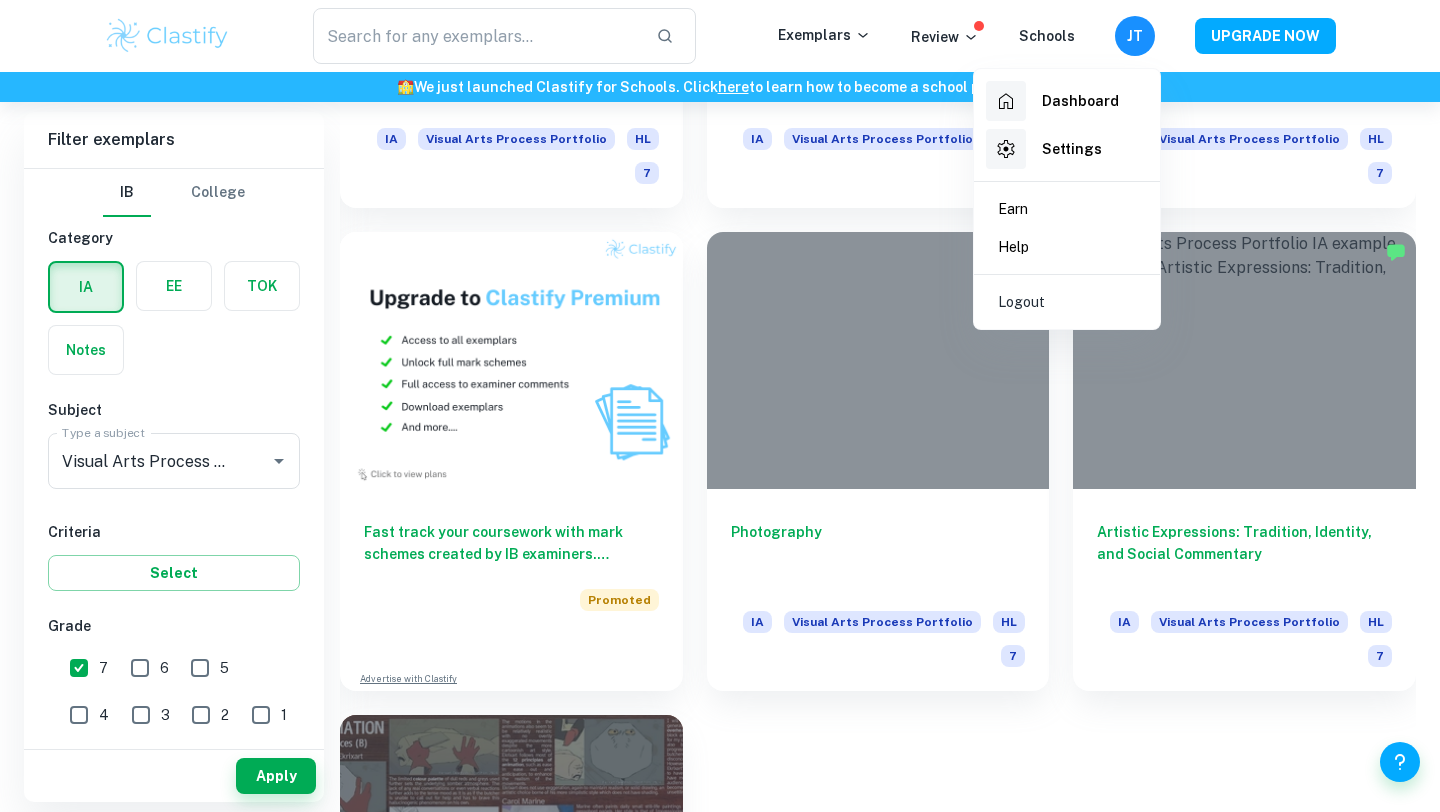 click at bounding box center [720, 406] 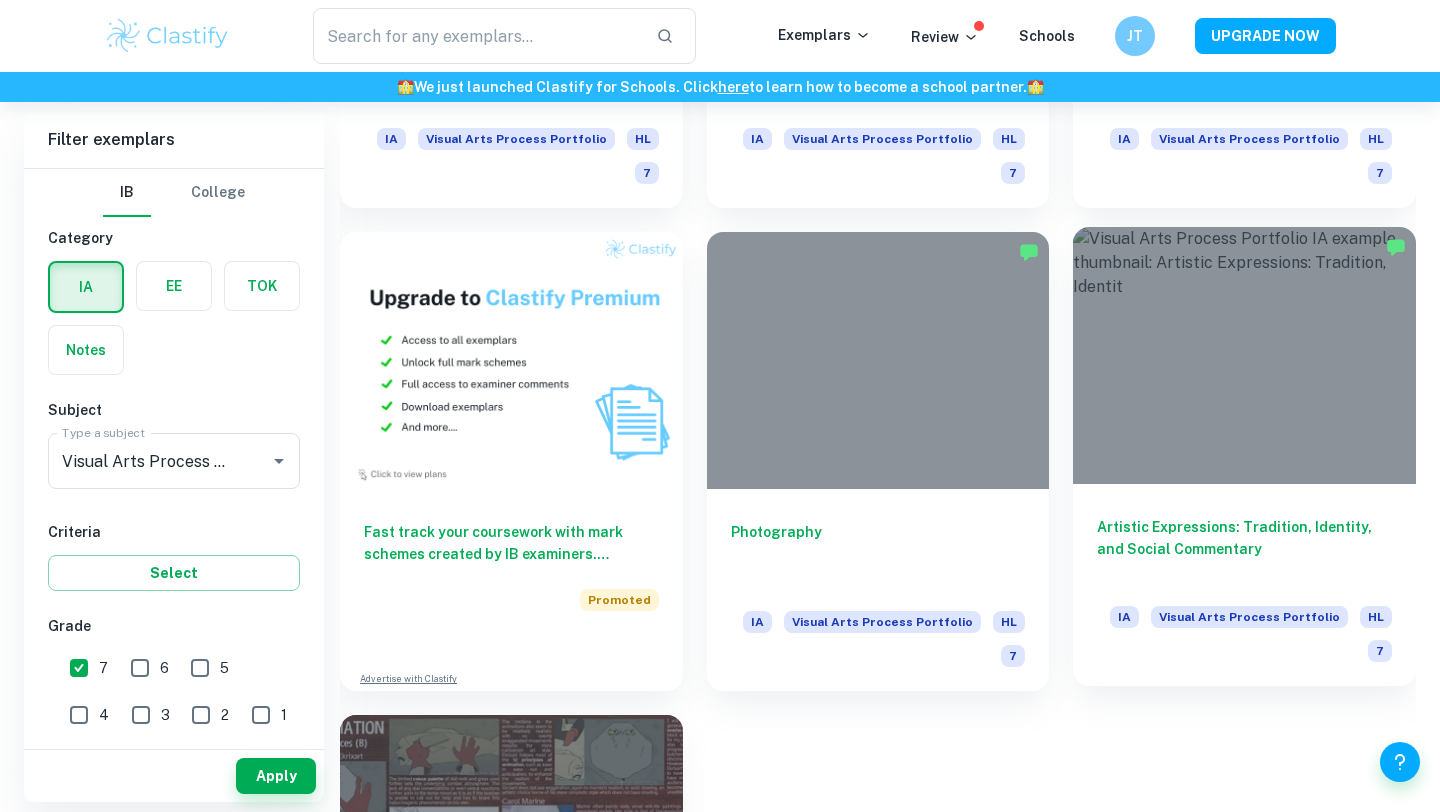 click at bounding box center [1244, 355] 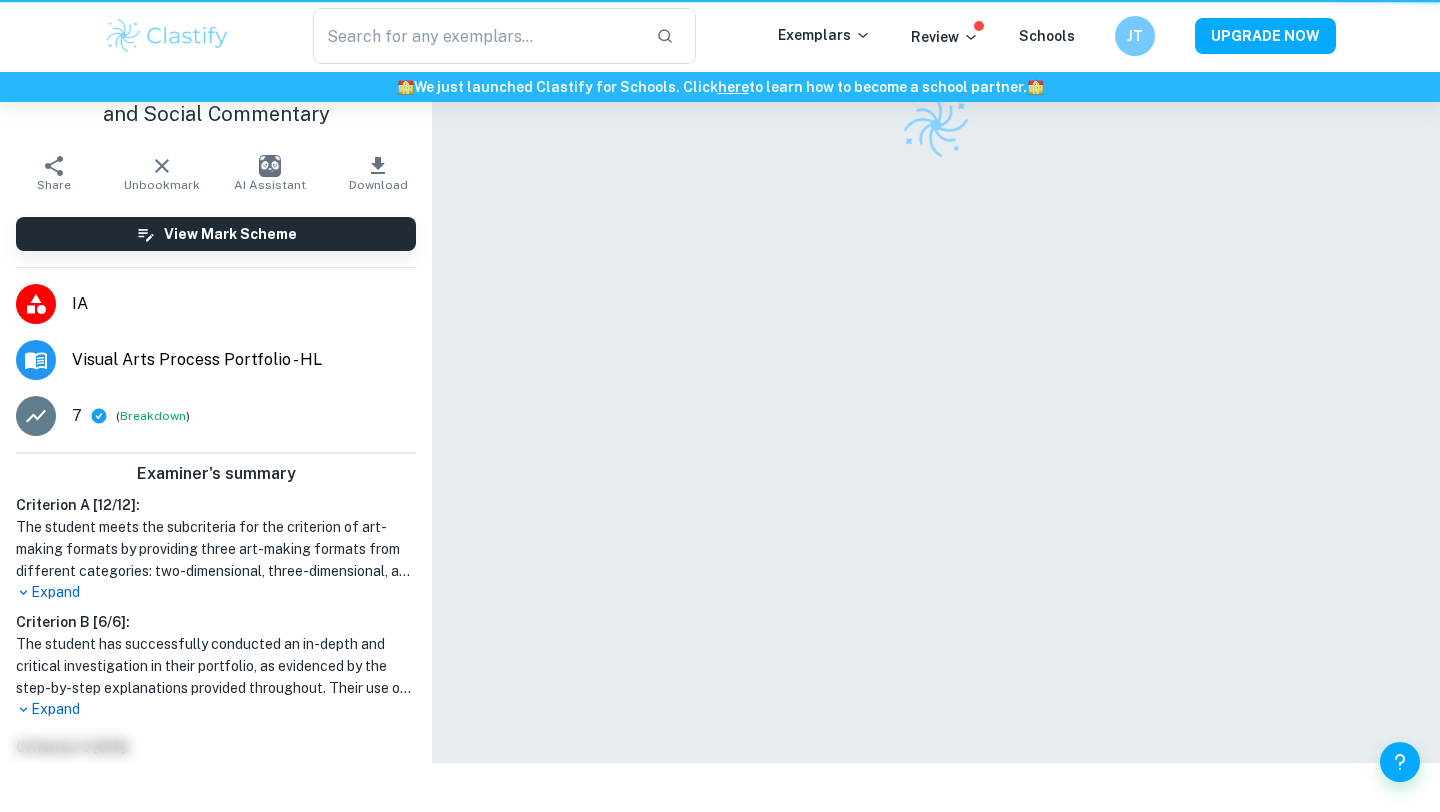 scroll, scrollTop: 0, scrollLeft: 0, axis: both 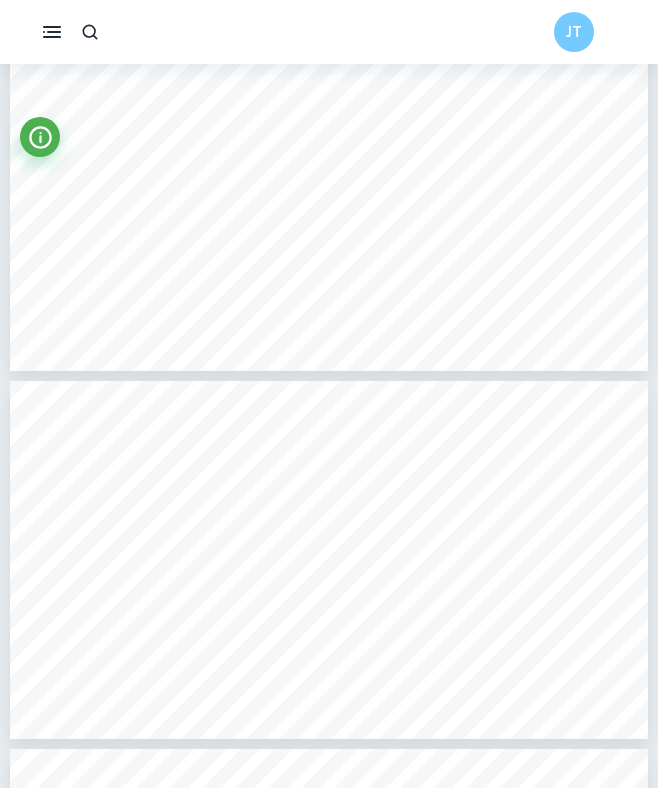 type on "4" 